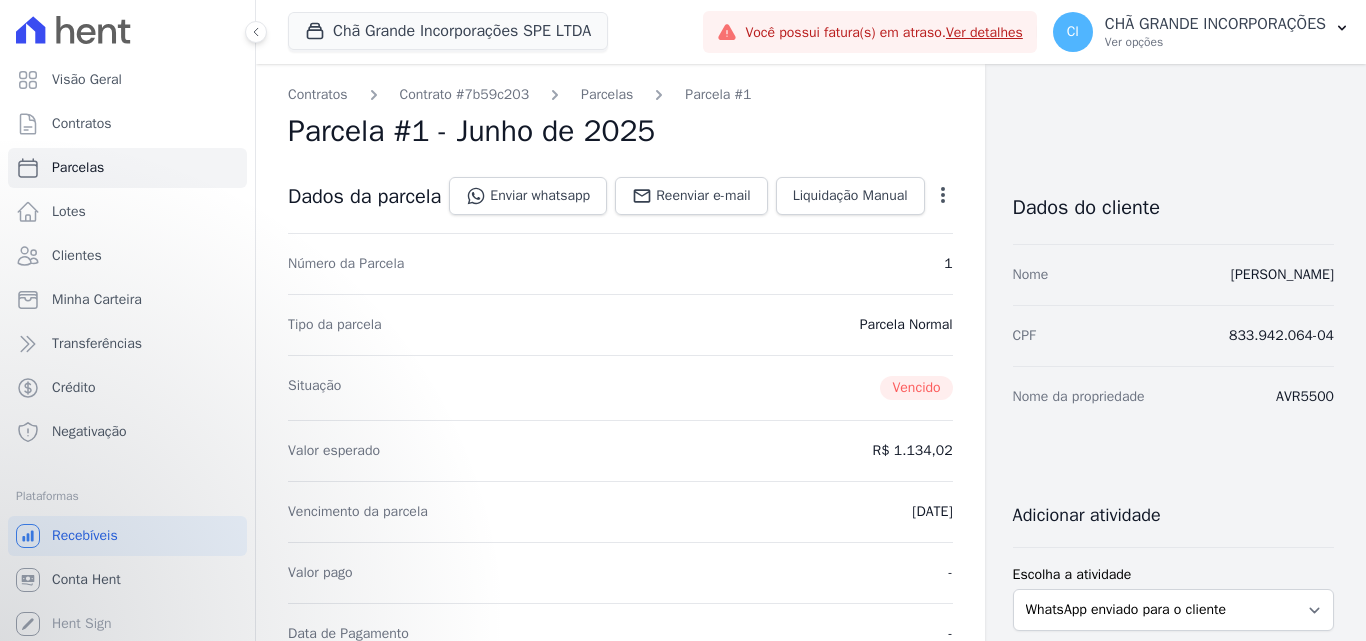 scroll, scrollTop: 0, scrollLeft: 0, axis: both 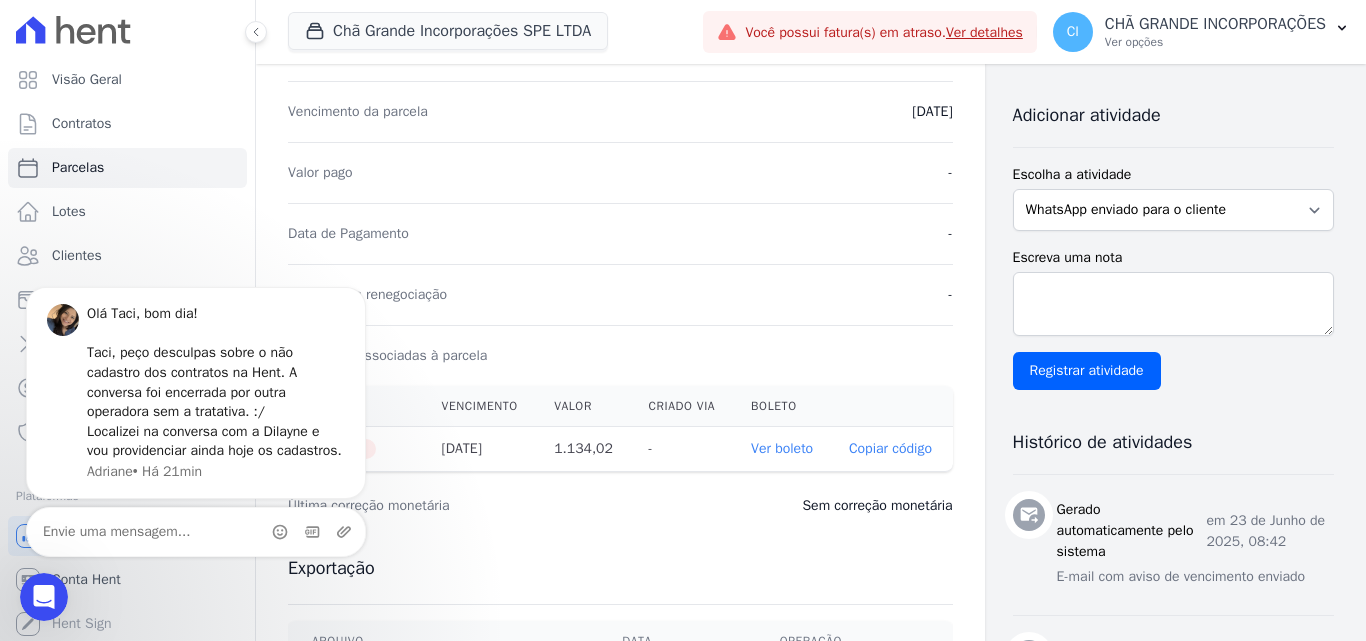 click 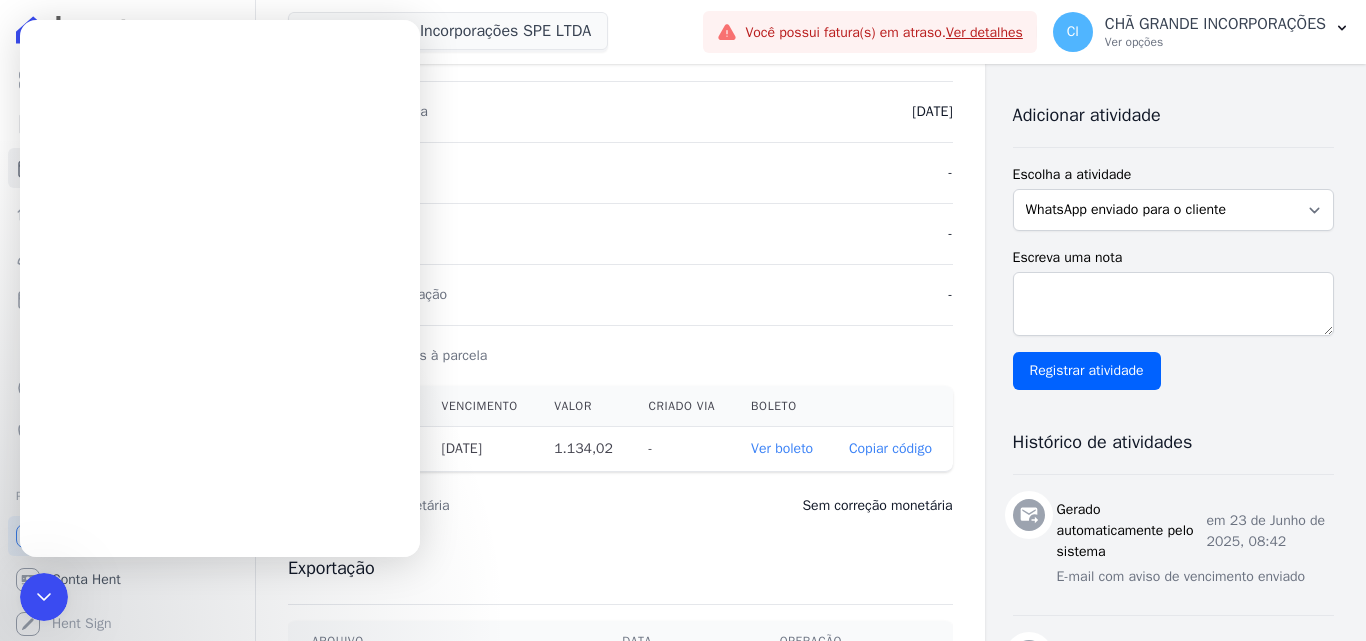 scroll, scrollTop: 0, scrollLeft: 0, axis: both 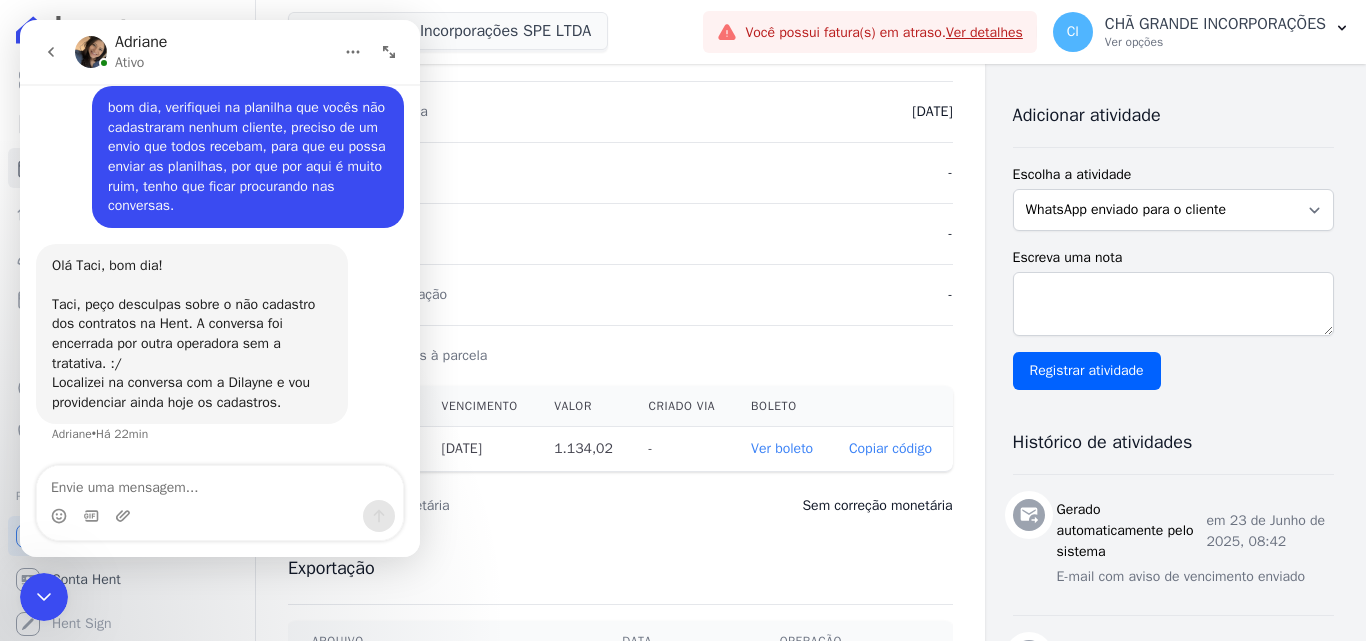 click at bounding box center [220, 483] 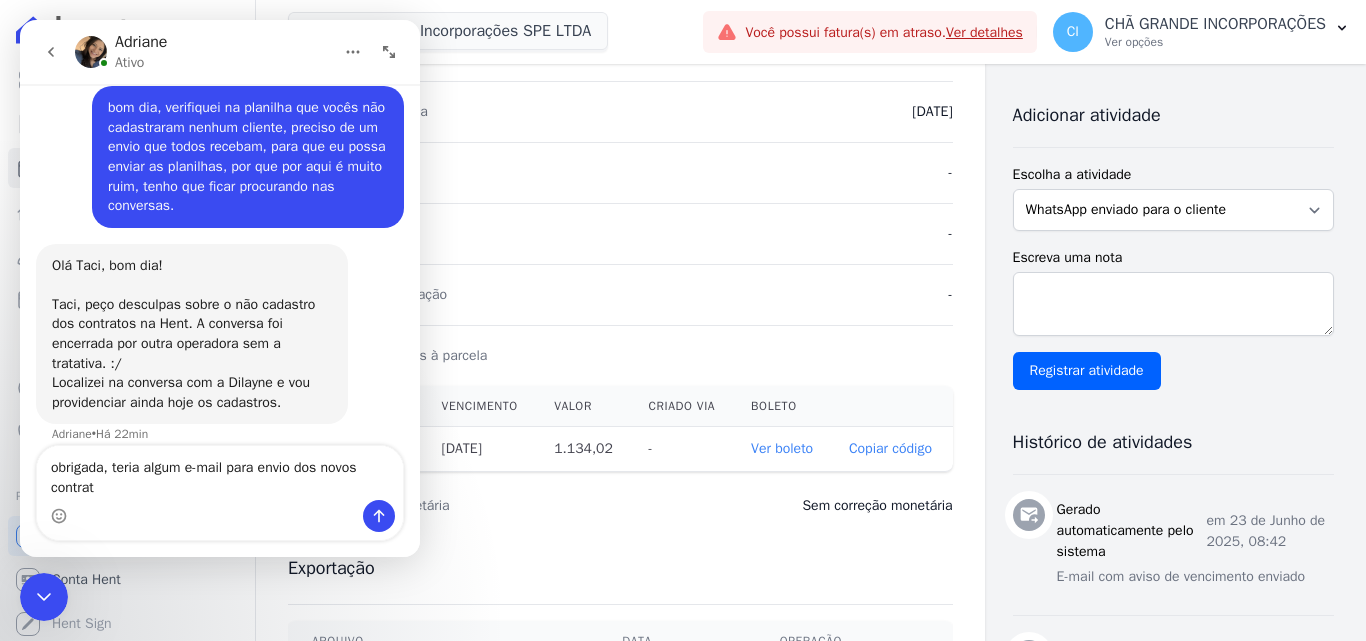 scroll, scrollTop: 1446, scrollLeft: 0, axis: vertical 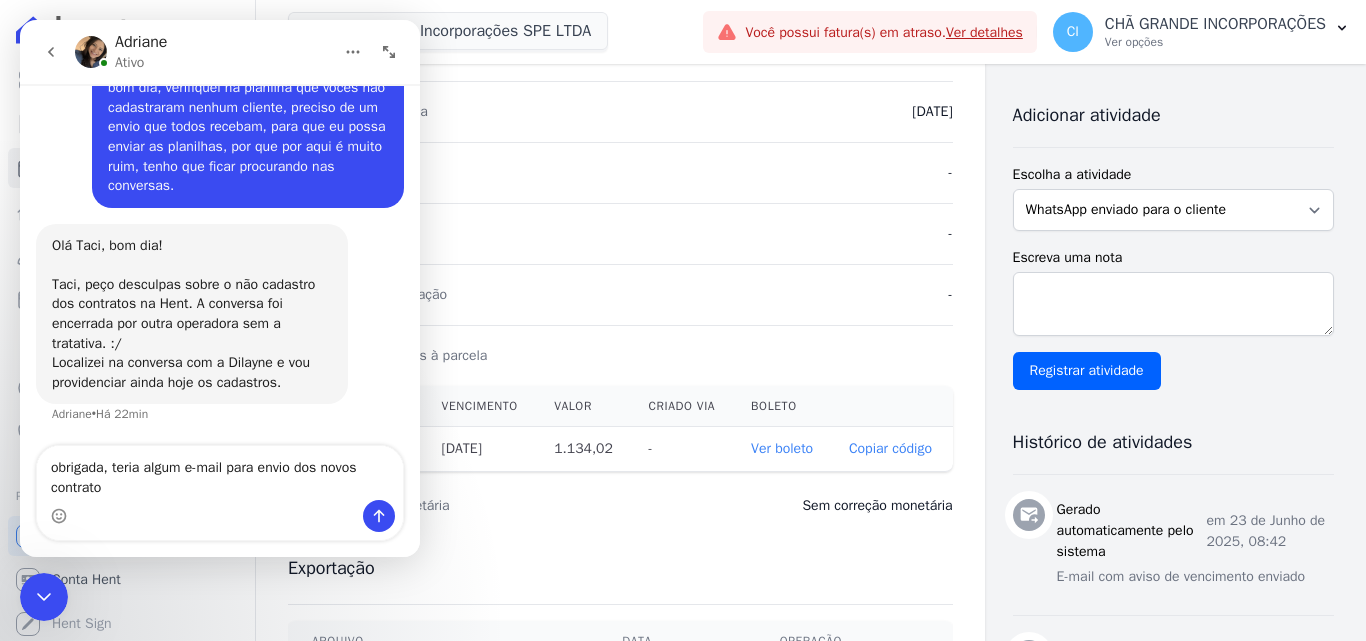 type on "obrigada, teria algum e-mail para envio dos novos contrato?" 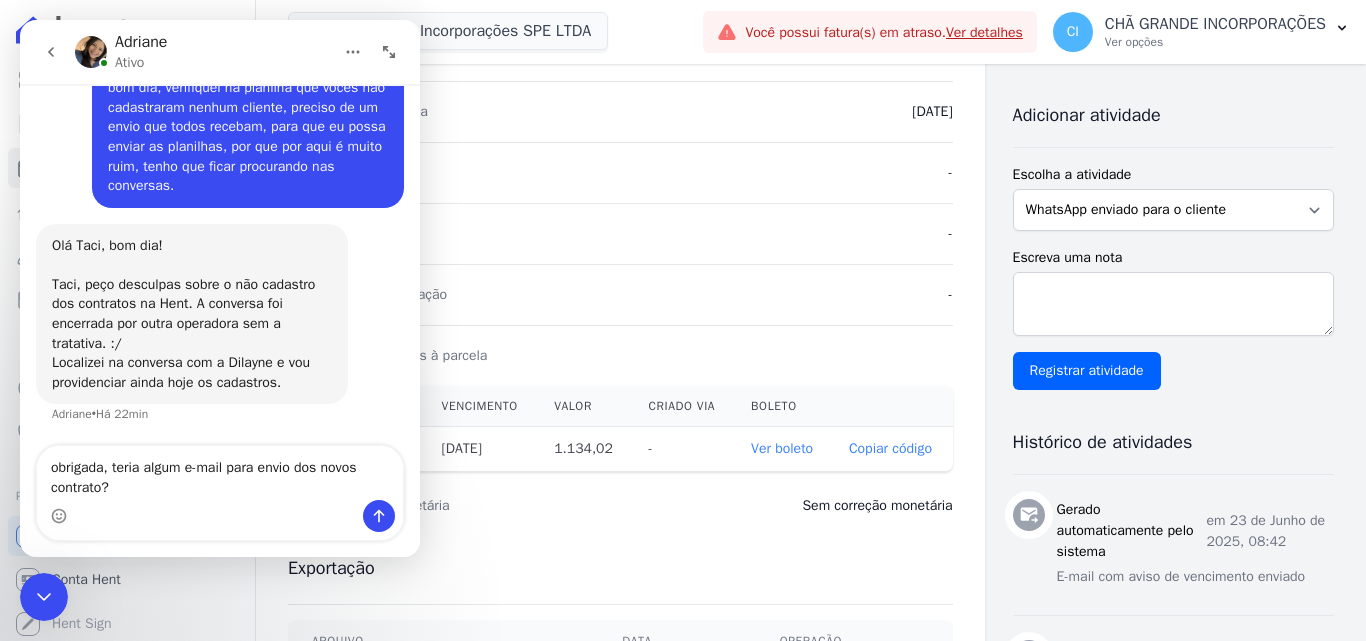 type 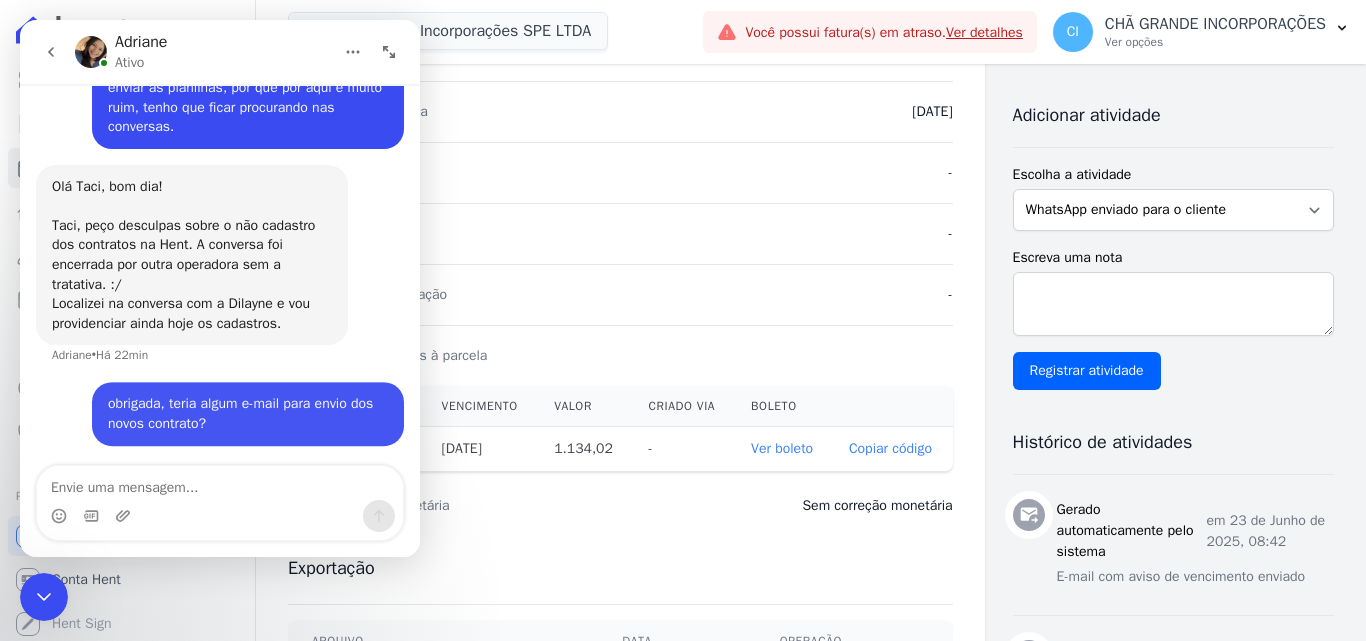scroll, scrollTop: 1506, scrollLeft: 0, axis: vertical 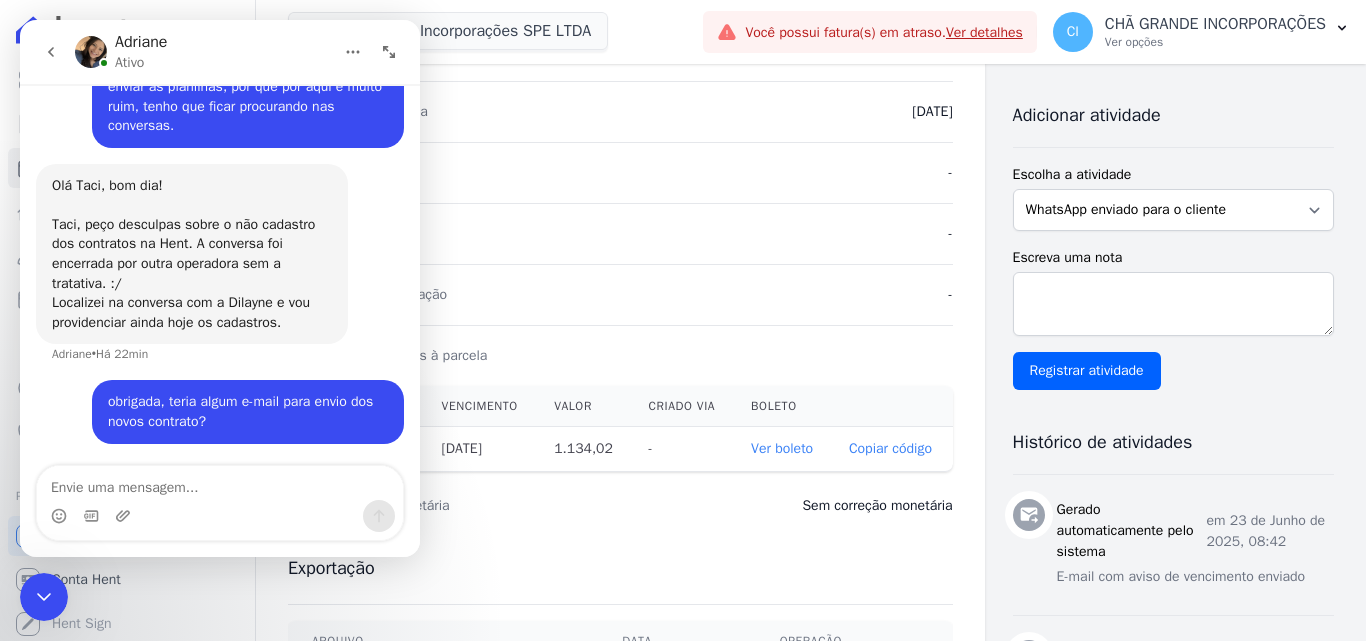 click 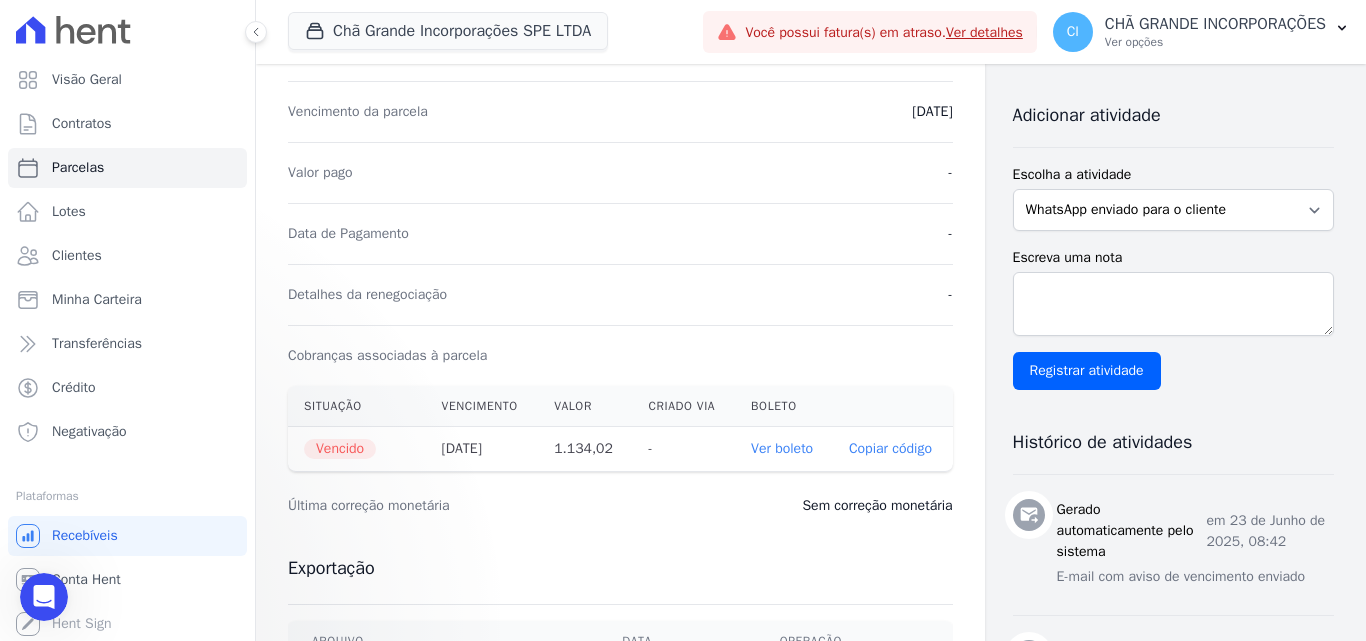 scroll, scrollTop: 0, scrollLeft: 0, axis: both 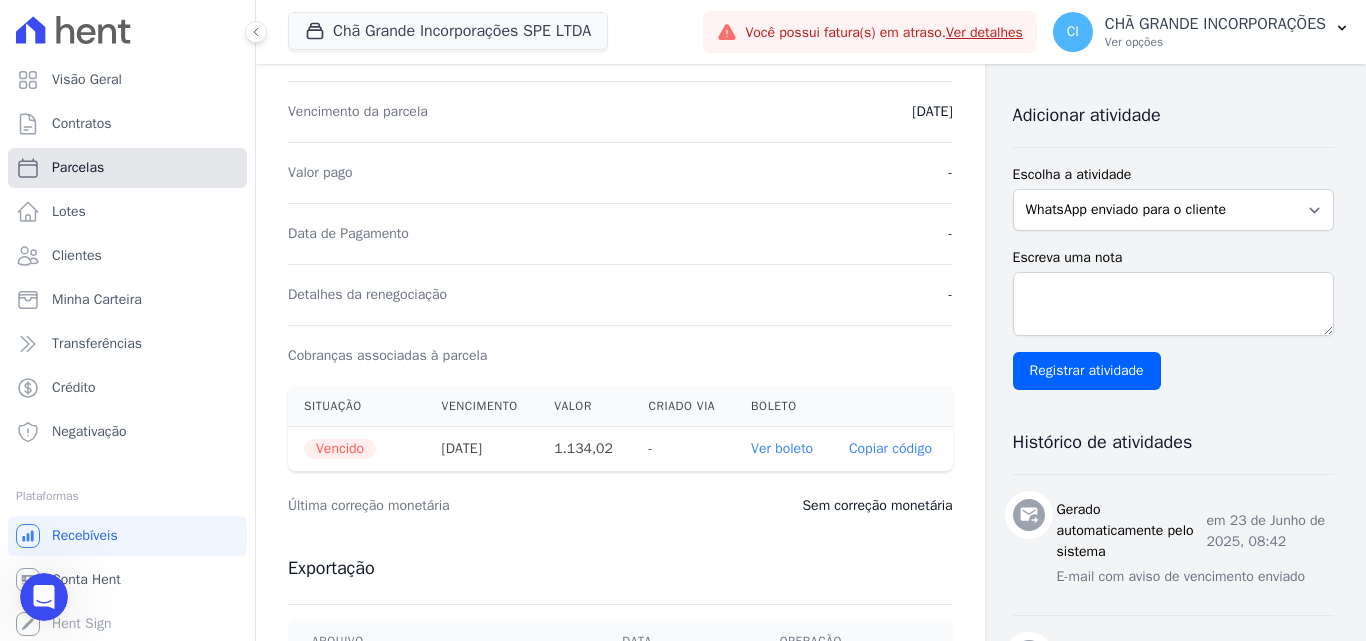 click on "Parcelas" at bounding box center (78, 168) 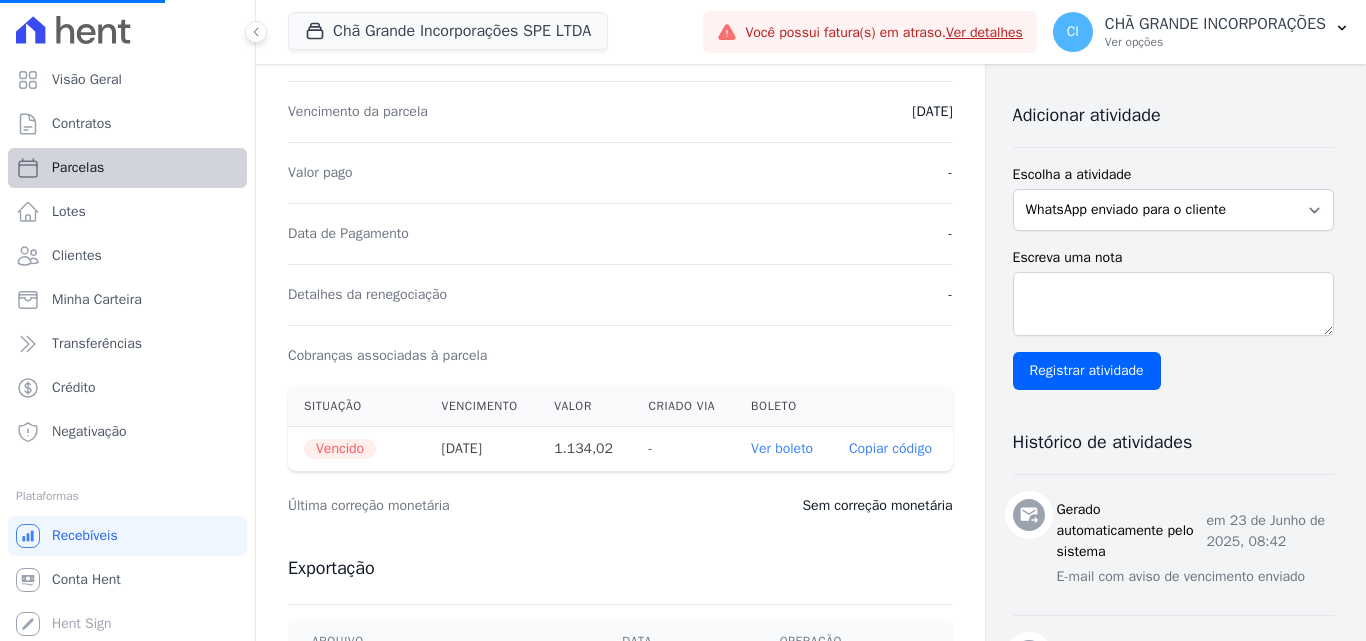 select 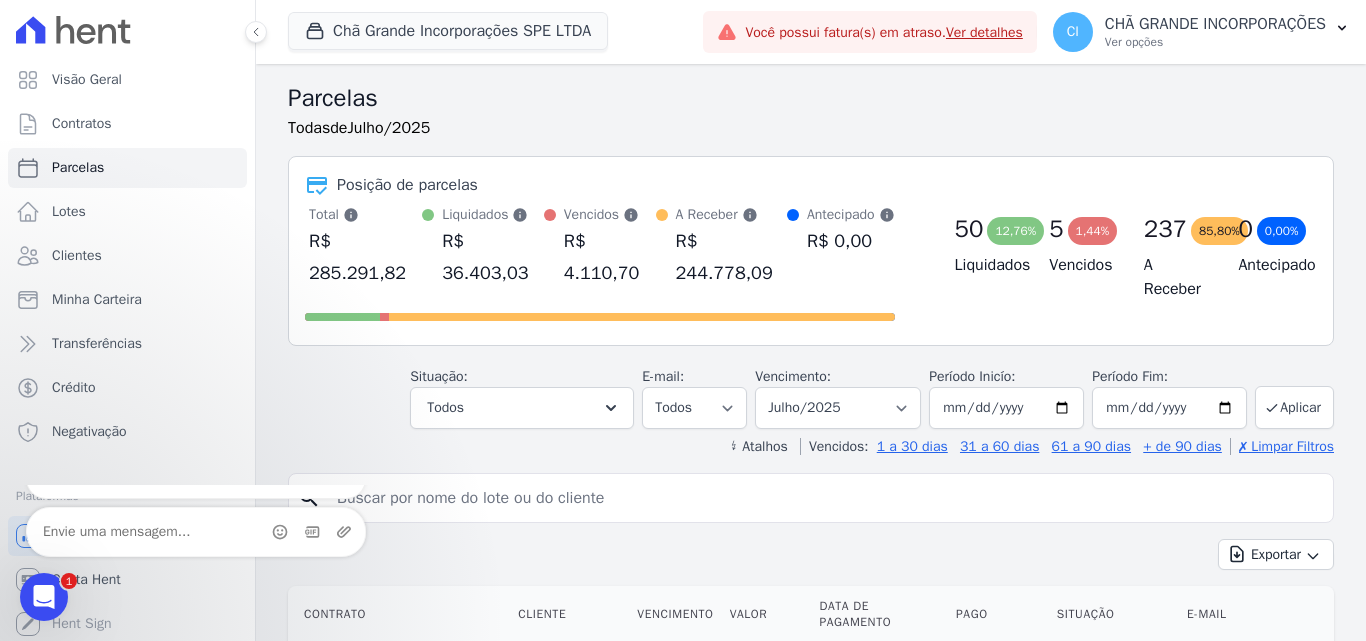scroll, scrollTop: 0, scrollLeft: 0, axis: both 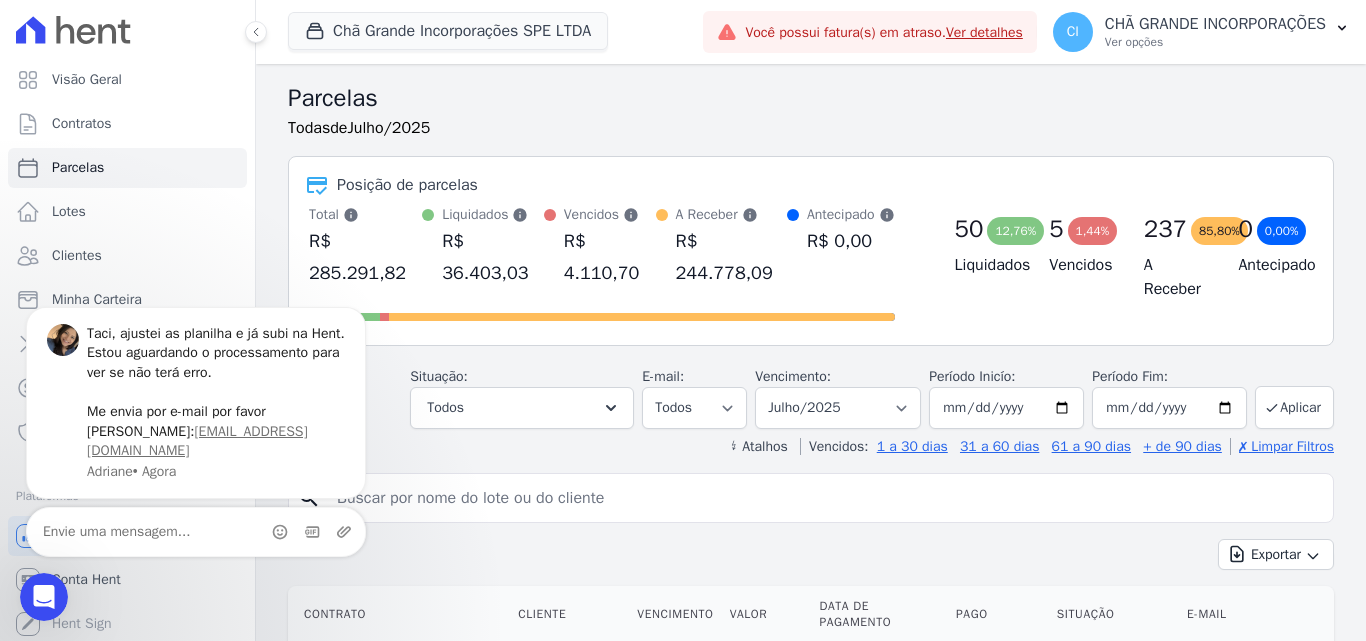 click 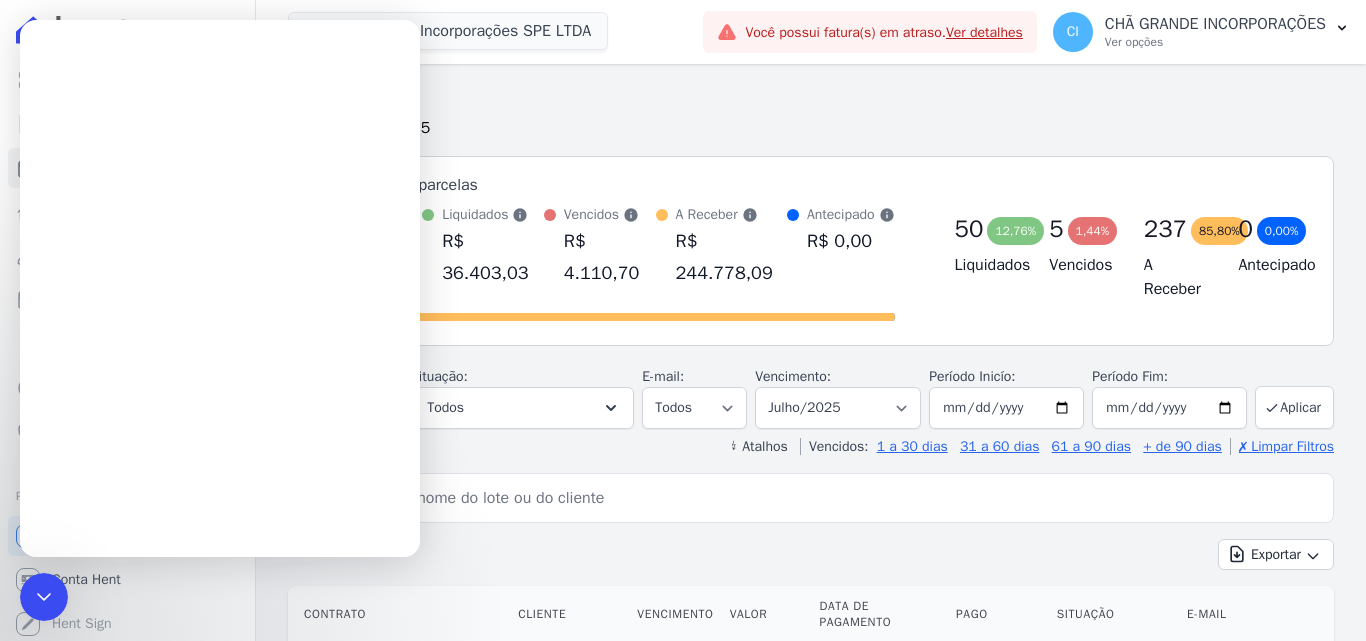 scroll, scrollTop: 0, scrollLeft: 0, axis: both 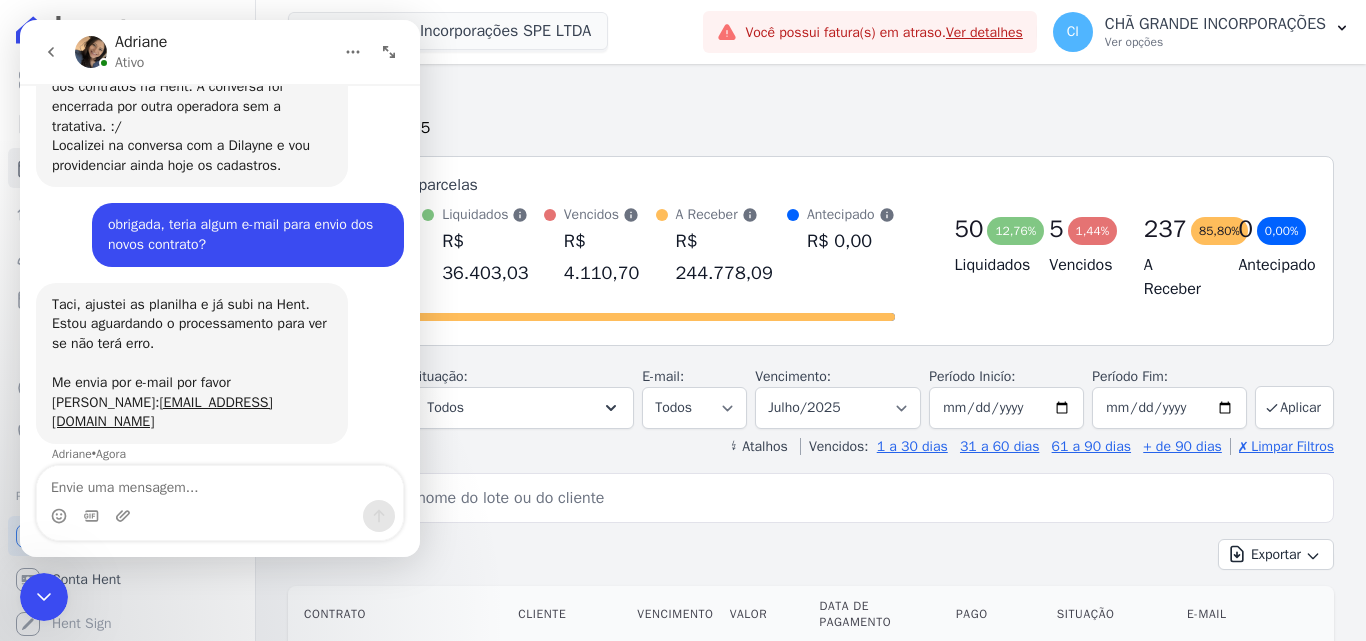click at bounding box center (220, 483) 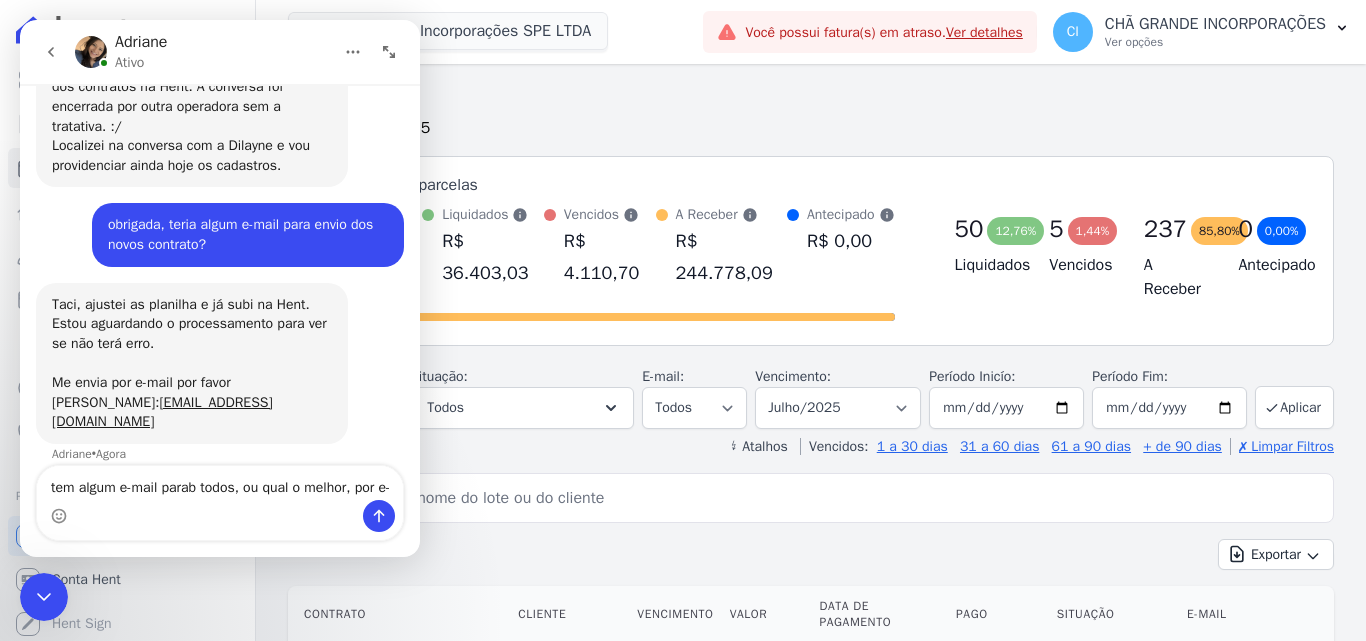 scroll, scrollTop: 1683, scrollLeft: 0, axis: vertical 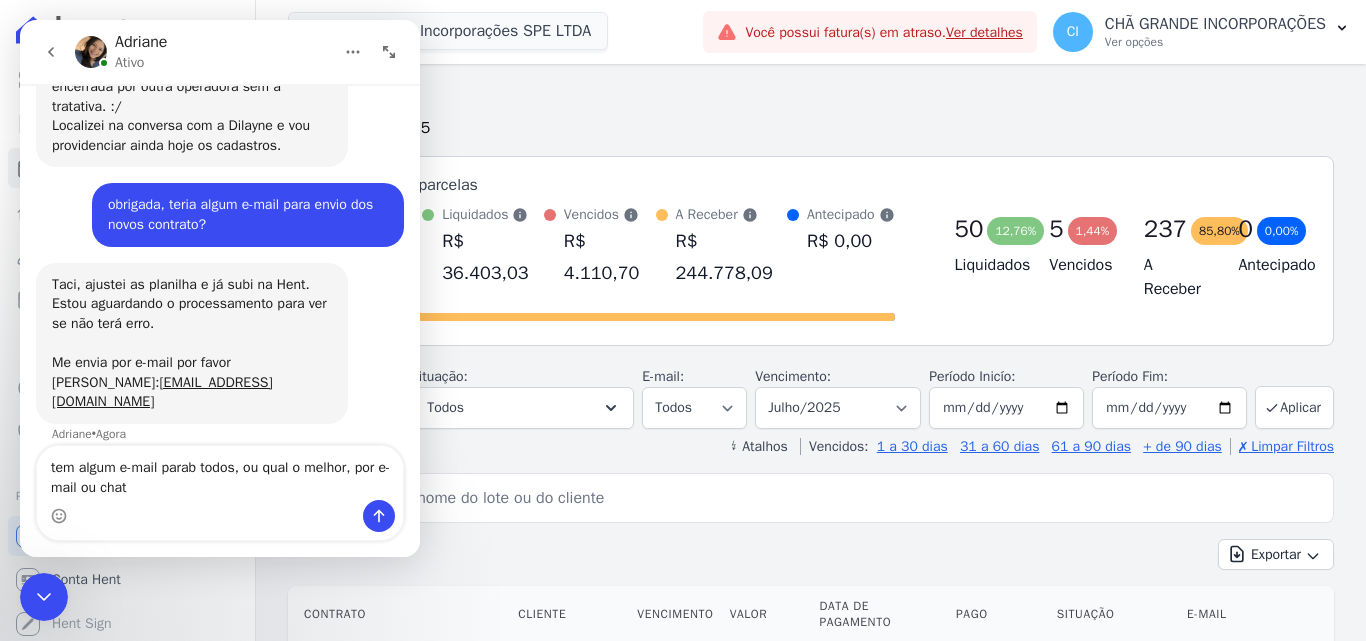 type on "tem algum e-mail parab todos, ou qual o melhor, por e-mail ou chat?" 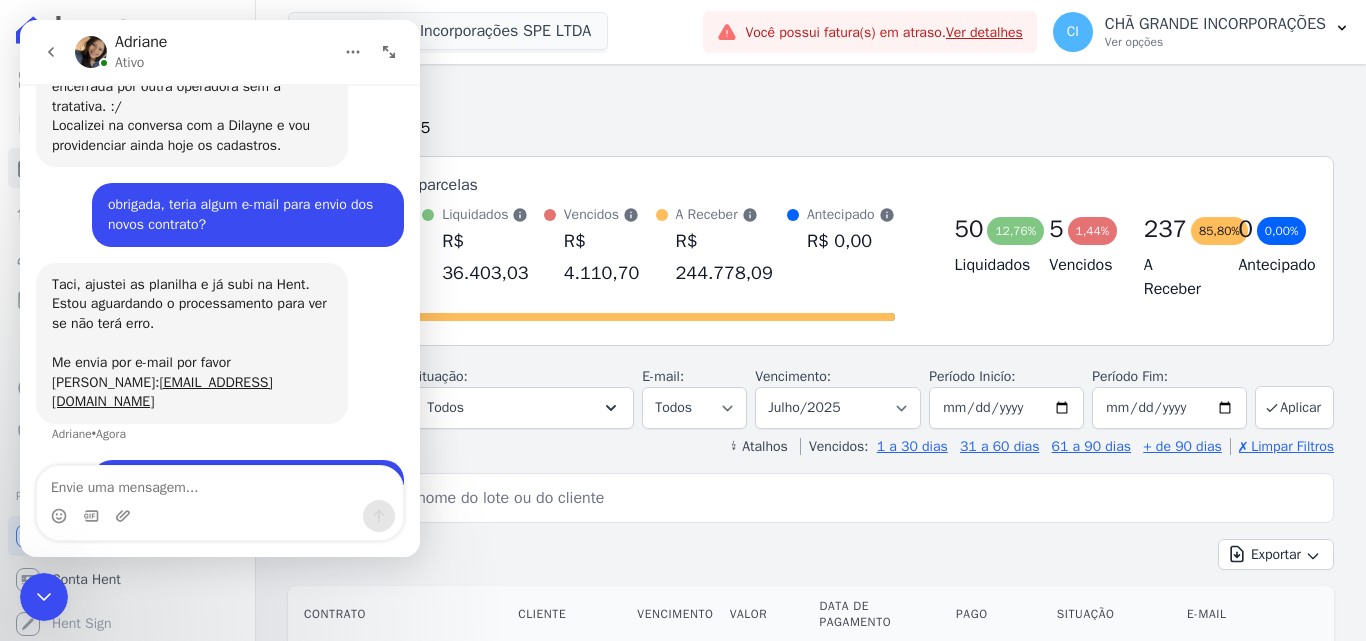 scroll, scrollTop: 1742, scrollLeft: 0, axis: vertical 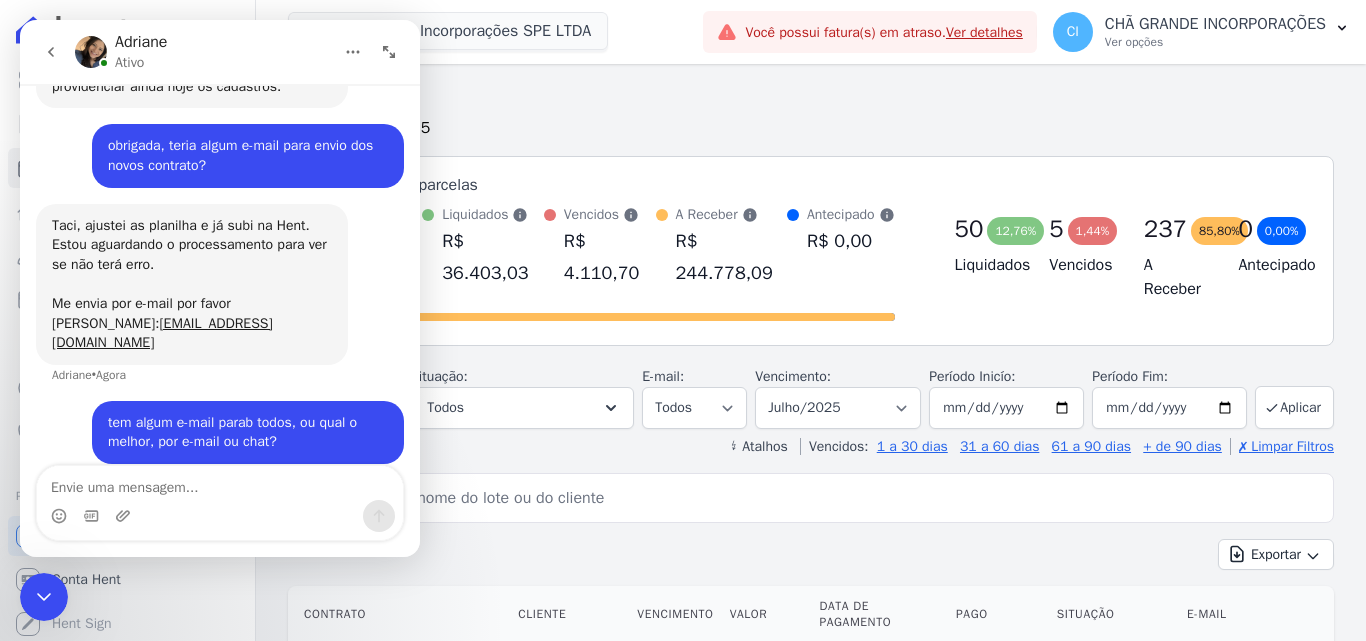 click at bounding box center [220, 483] 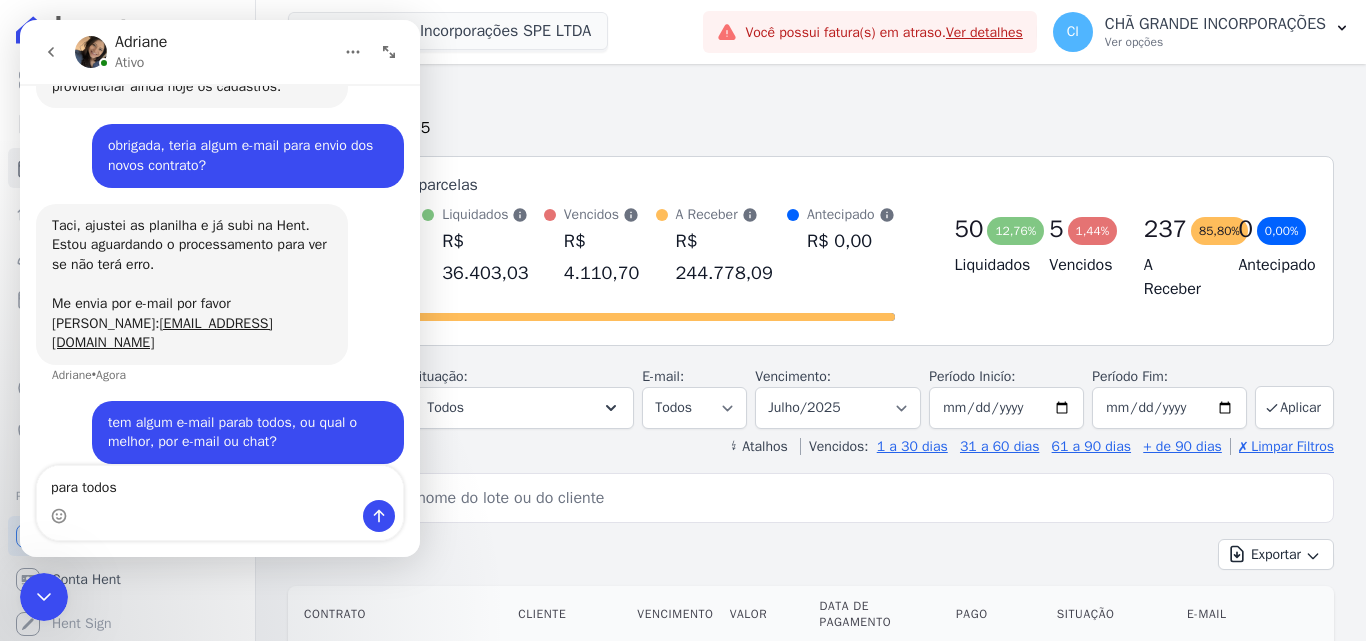 type on "para todos?" 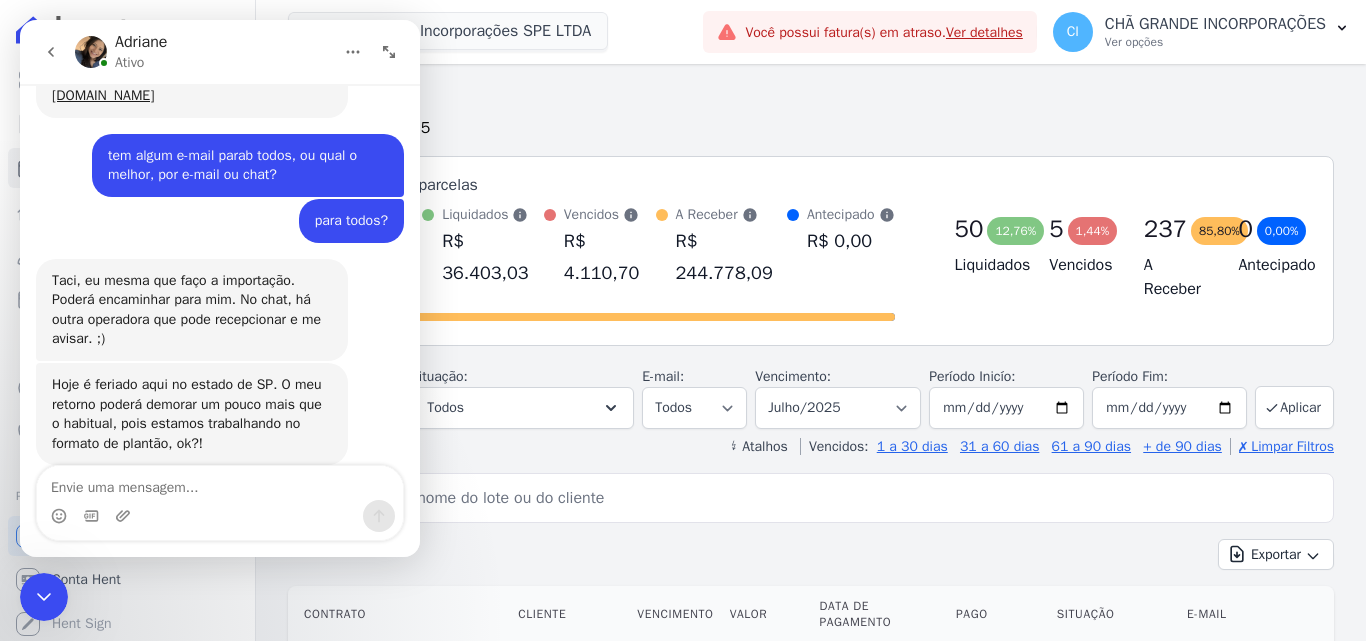 scroll, scrollTop: 2011, scrollLeft: 0, axis: vertical 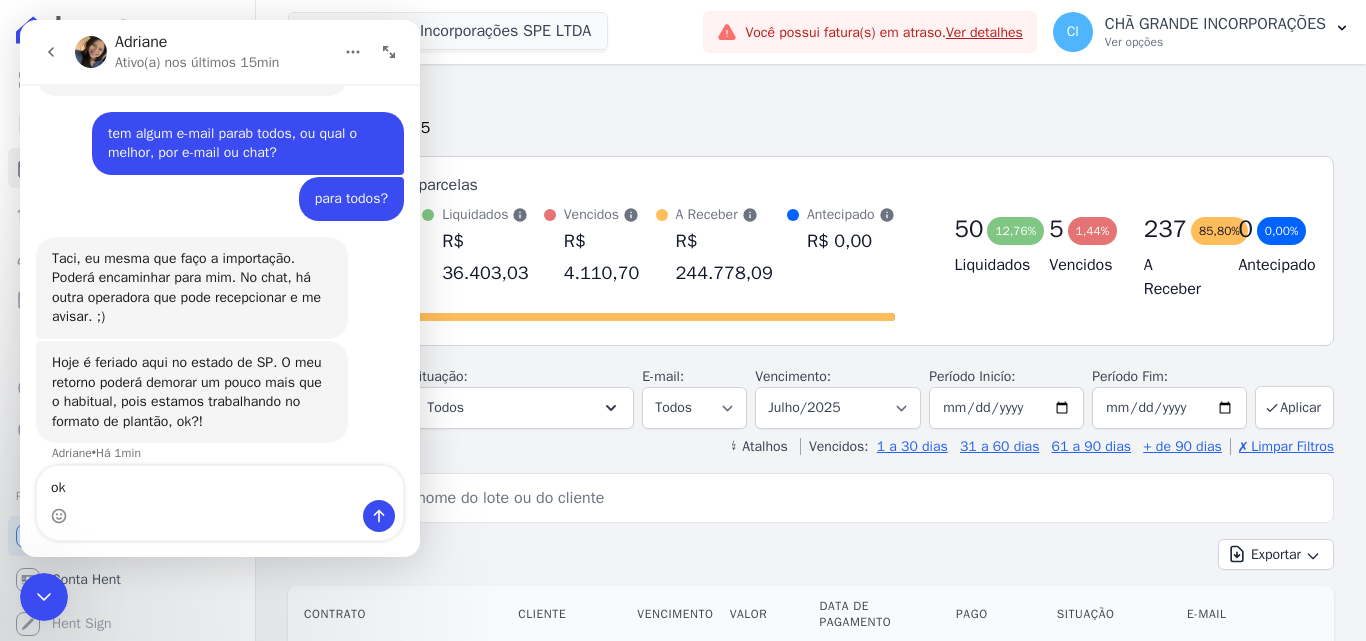 type on "o" 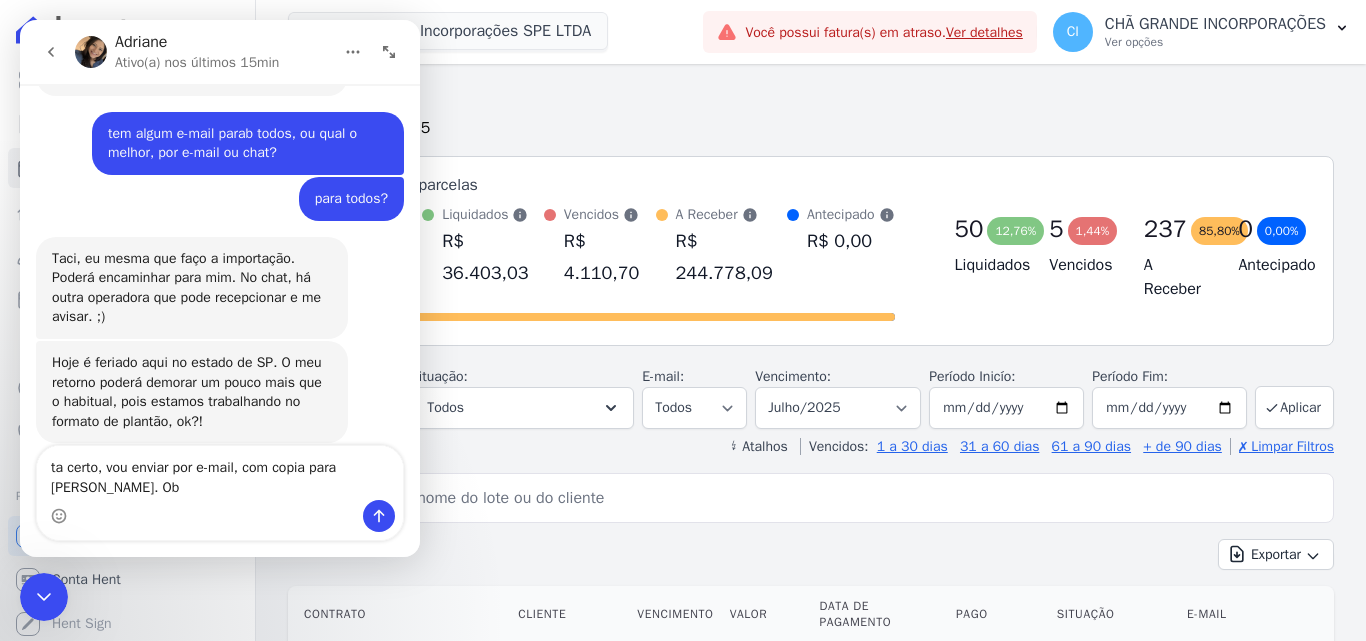 scroll, scrollTop: 2031, scrollLeft: 0, axis: vertical 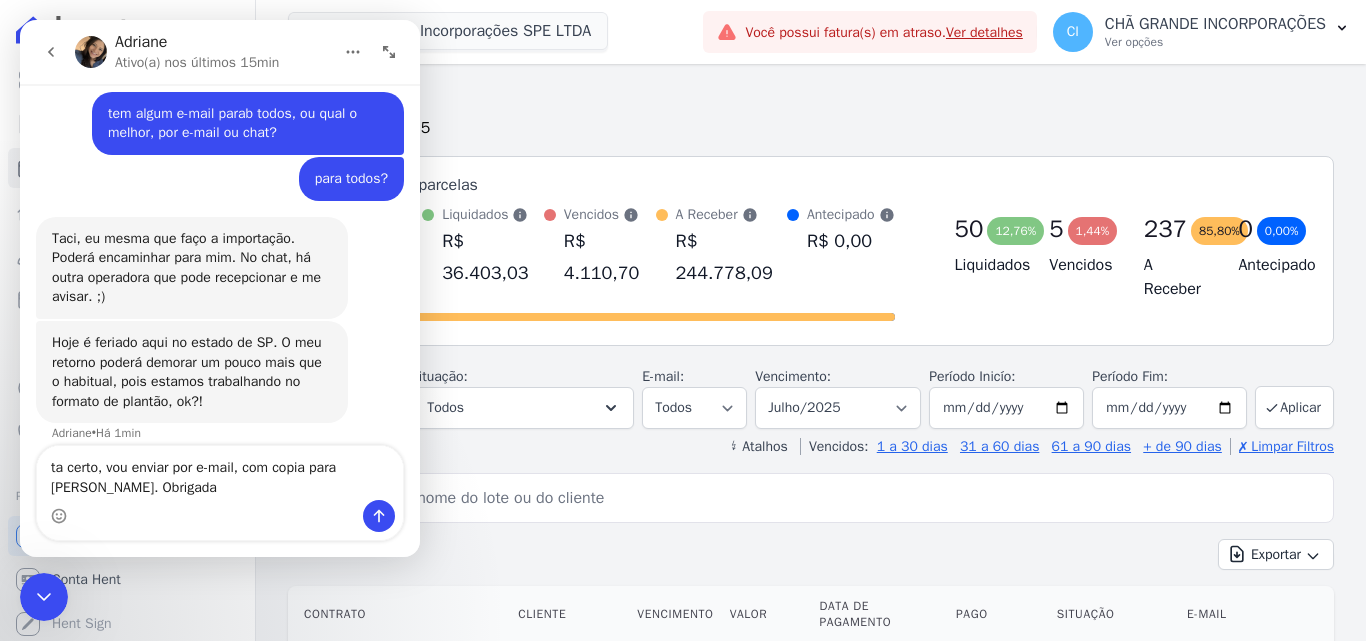 type on "ta certo, vou enviar por e-mail, com copia para Dilayne. Obrigada!" 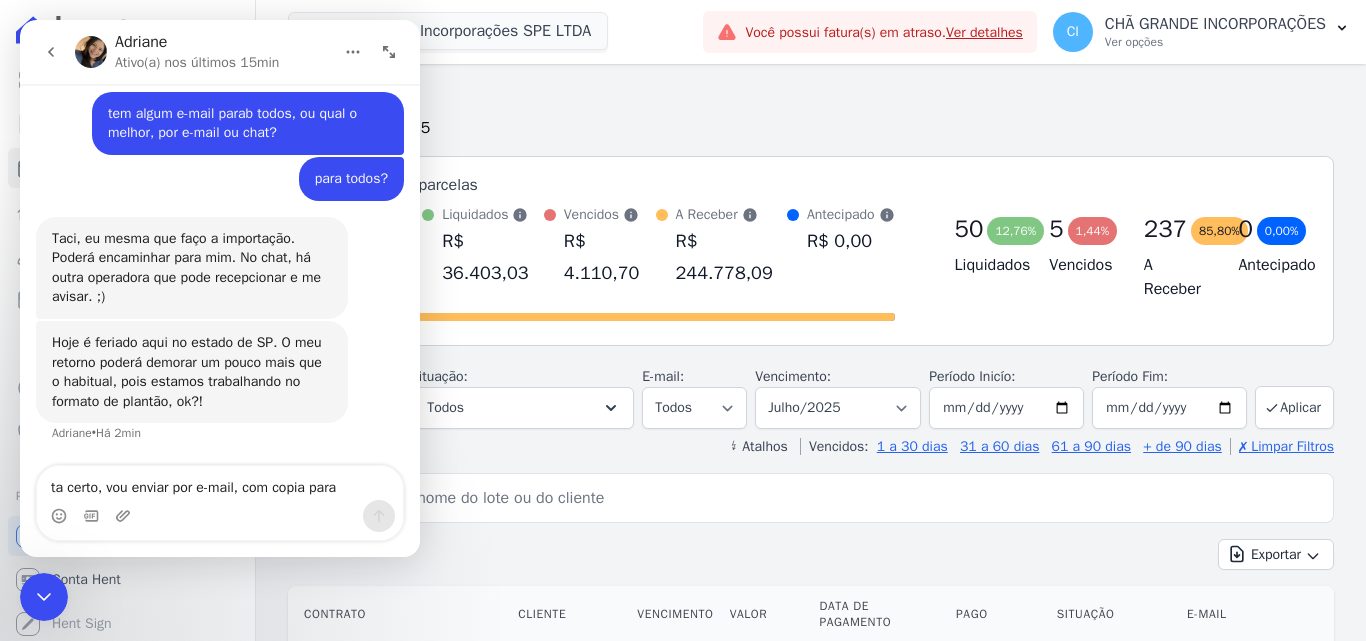 type 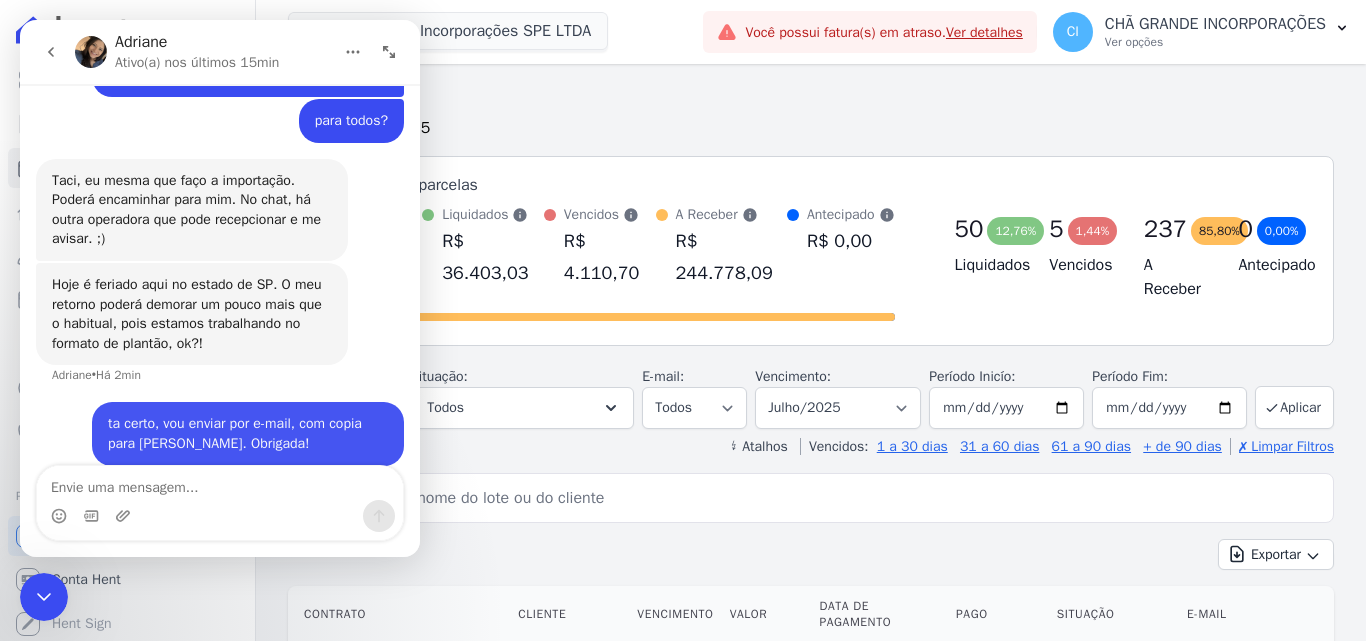 scroll, scrollTop: 2090, scrollLeft: 0, axis: vertical 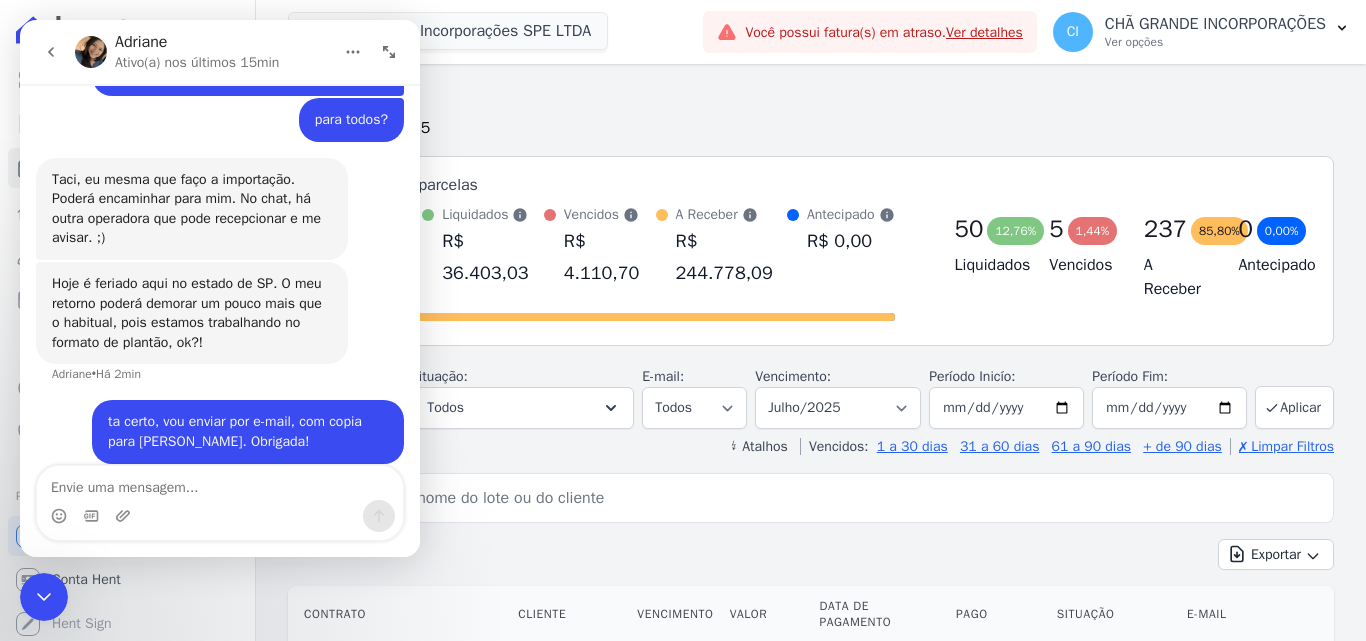 click at bounding box center (220, 516) 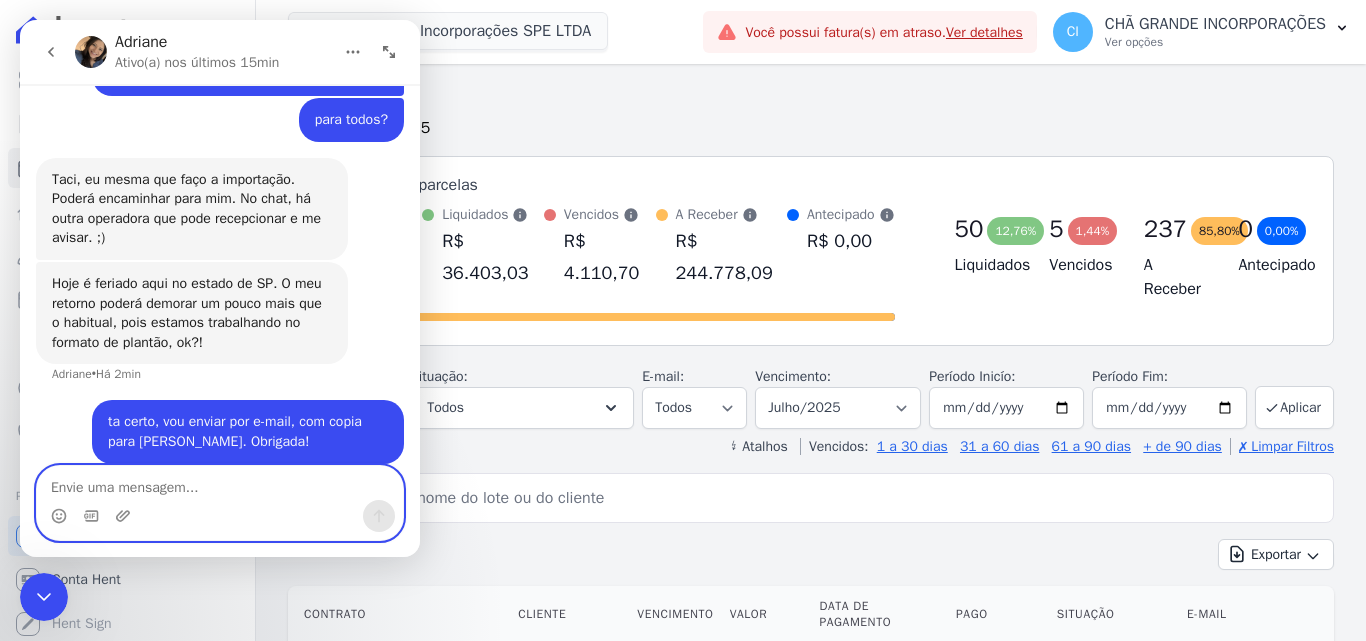 click at bounding box center [220, 483] 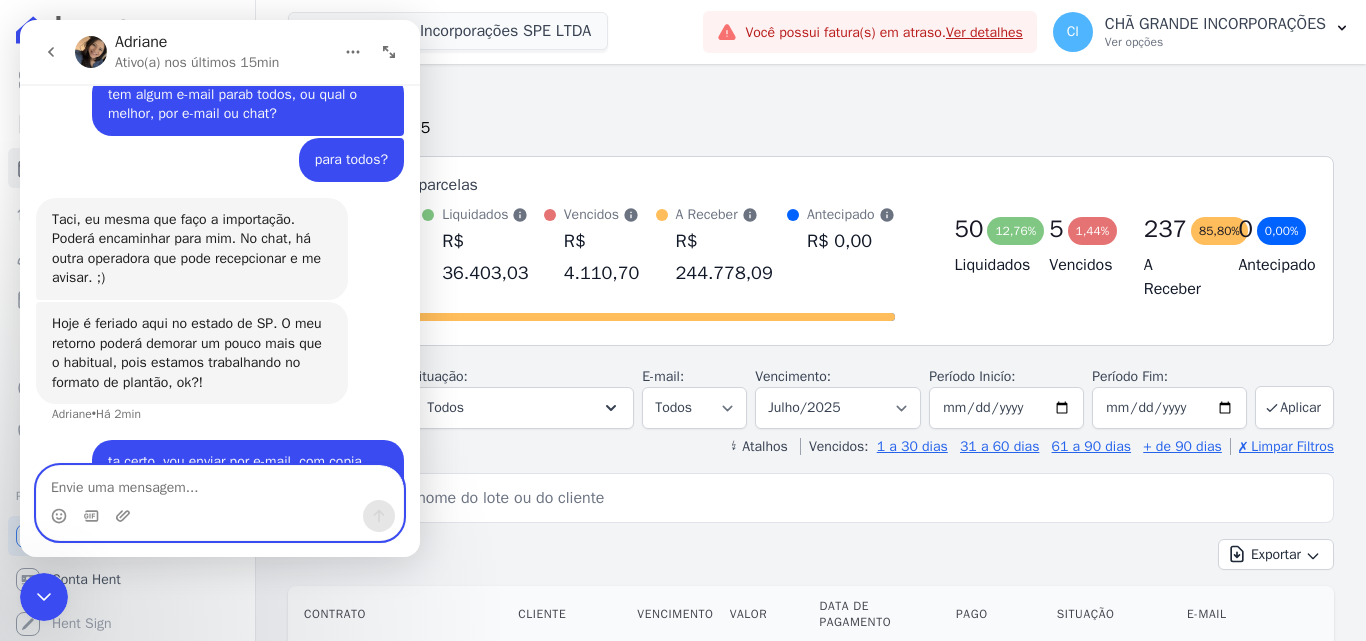 scroll, scrollTop: 2090, scrollLeft: 0, axis: vertical 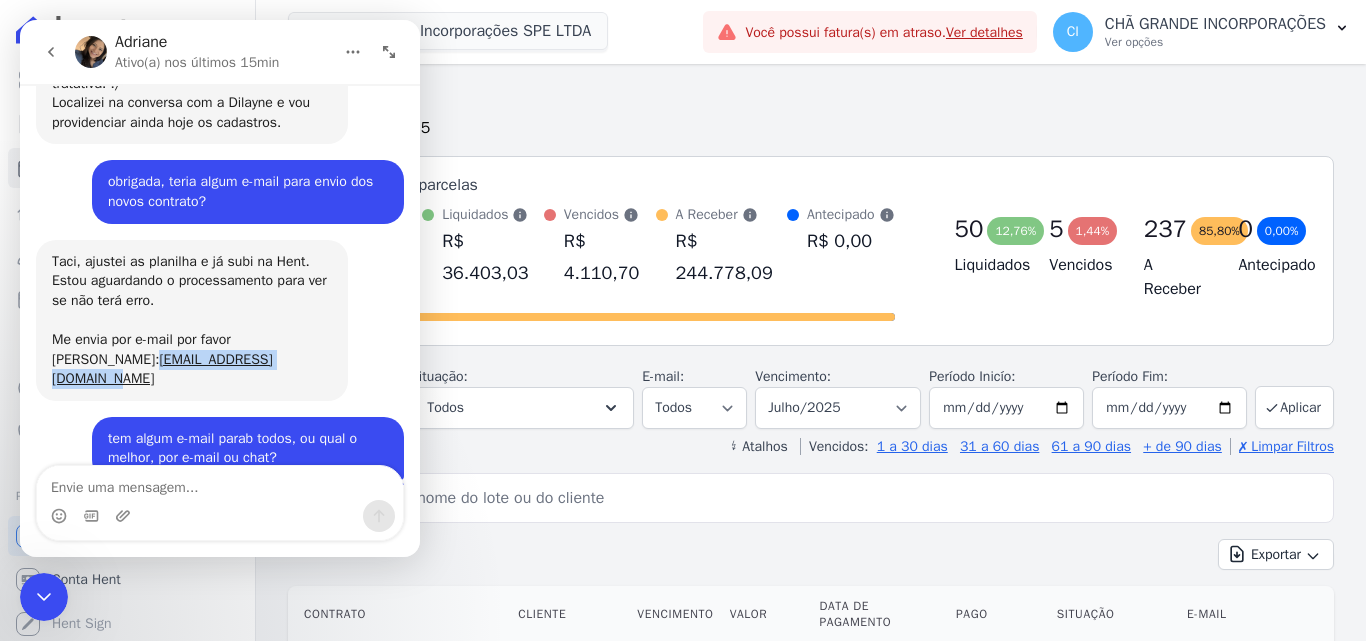 drag, startPoint x: 235, startPoint y: 362, endPoint x: 26, endPoint y: 365, distance: 209.02153 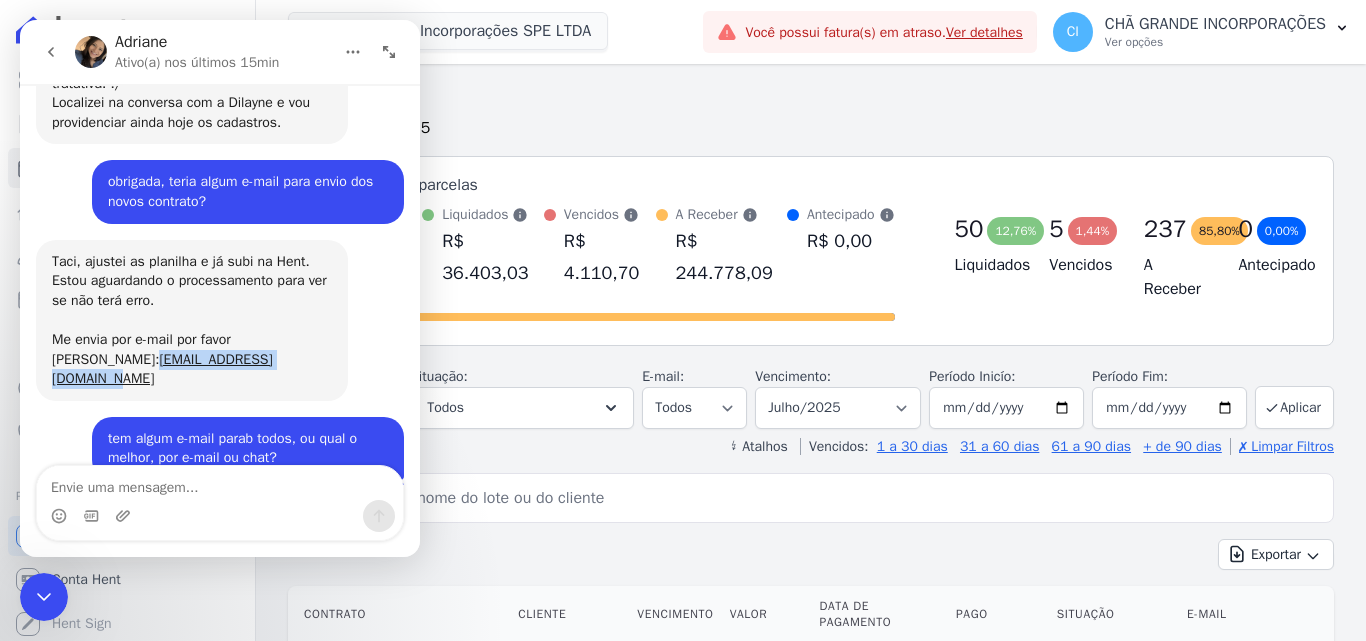 click on "Atenção! Temos um novo horário de atendimento 😊   Pensando em melhorar ainda mais a comunicação com os nossos clientes, ajustamos nosso horário de atendimento.   🕘 Das 8h às 17h30, de segunda a sexta-feira (Pausa para o almoço: das 12h às 13h30)   Estaremos por aqui com o mesmo compromisso de sempre: atender com agilidade e atenção nas tratativas!   Qualquer dúvida, é só chamar. 💬 ​     Adriane  •  Há 1sem 8 de Julho Boa tarde, é Taci tem uma cliente que o boleto vence dia 20/07, a mesma nãi está cadastrada na HENT, teria como você cadastrar? Dlayne enviou a planilha dia 02/06 com os novos clientes. CHÃ  •  Há 18h Você receberá respostas aqui e no seu e-mail: ✉️  documentos@fronteimoveis.com.br Nosso tempo de resposta habitual 🕒  menos de 30 minutos Operator  •  Há 18h cliente: AMANDA MUNIZ DA SILVA FREITAS Quadra: R Lote 0003 CAMPINA GRANDE CHÃ  •  Há 18h Olá Chã, boa tarde! Como vai? Aqui é a Paty.  Suporte  •  Há 18h Como cadastrar um cliente?  •" at bounding box center (220, -375) 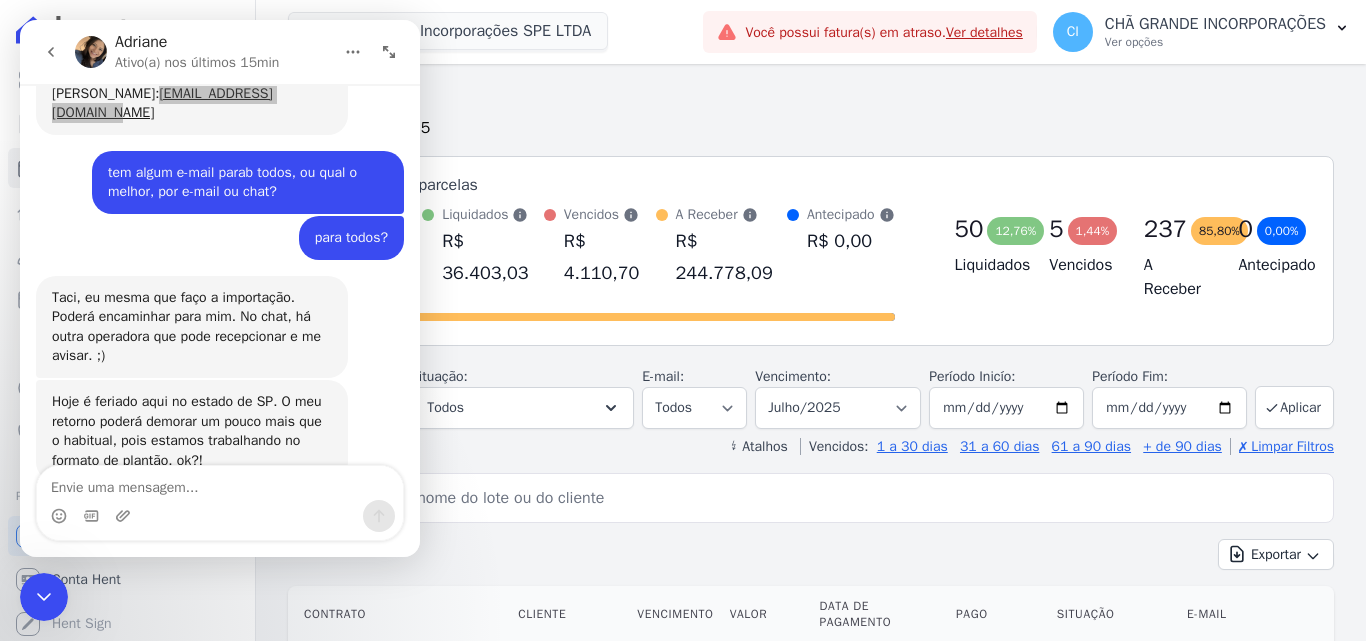 scroll, scrollTop: 2090, scrollLeft: 0, axis: vertical 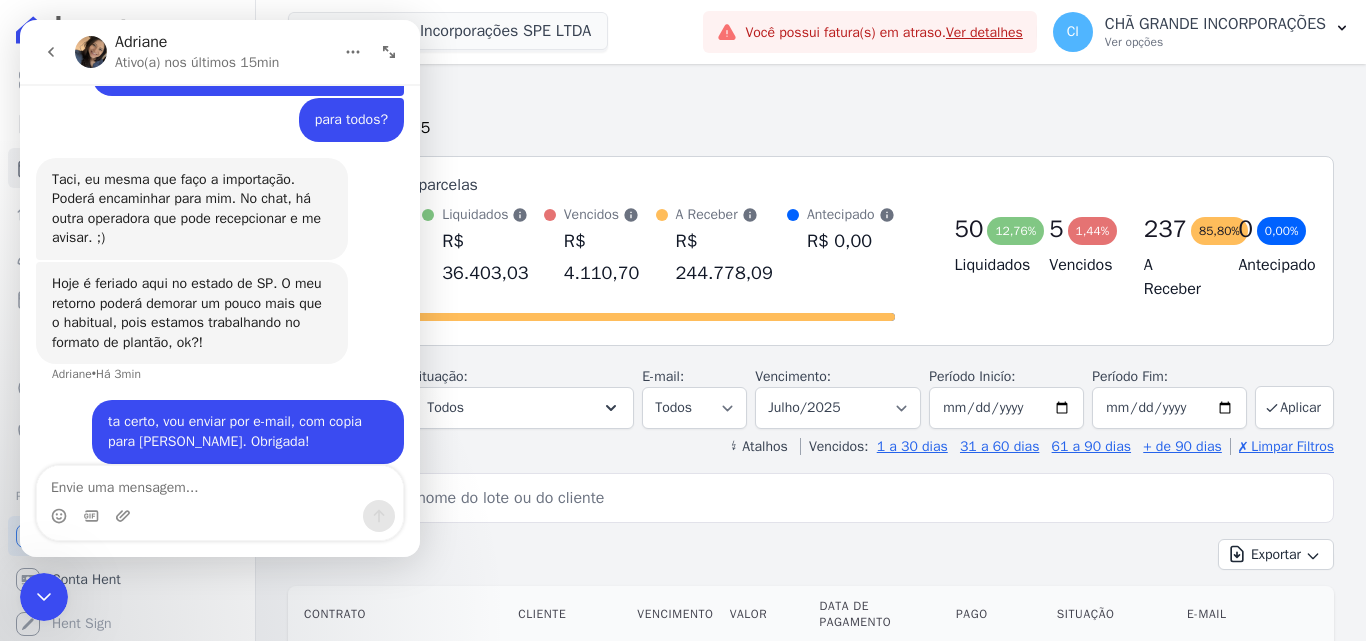click at bounding box center [220, 516] 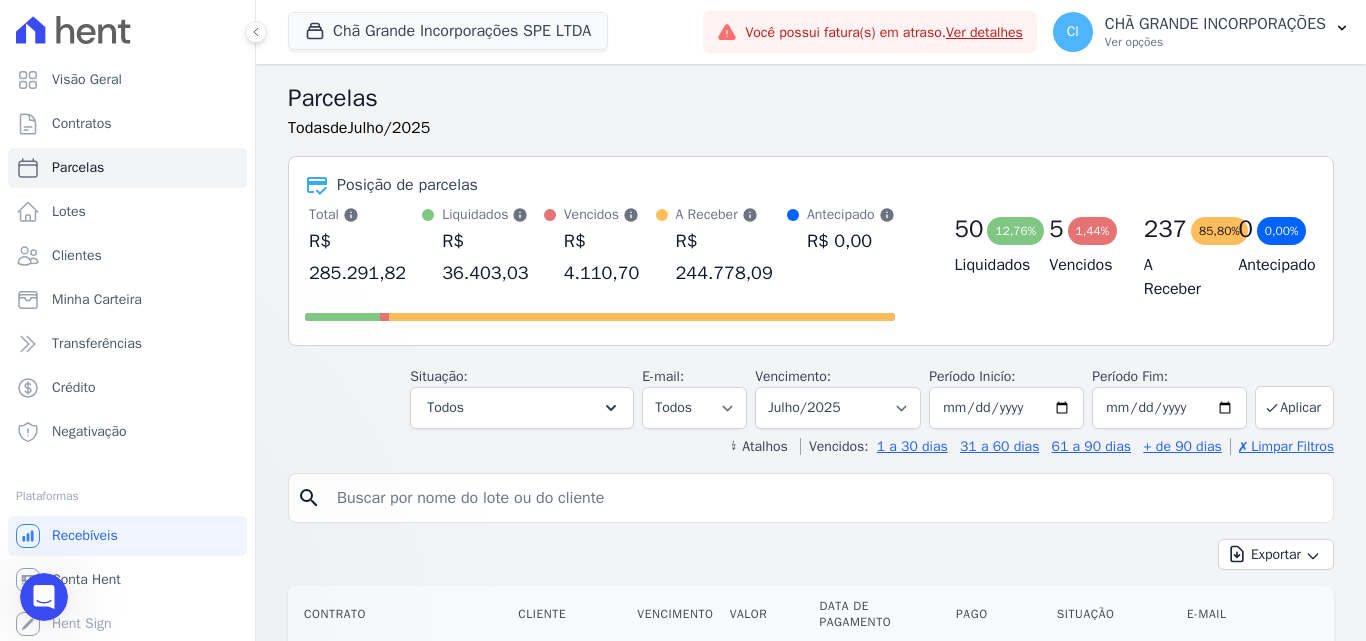 scroll, scrollTop: 0, scrollLeft: 0, axis: both 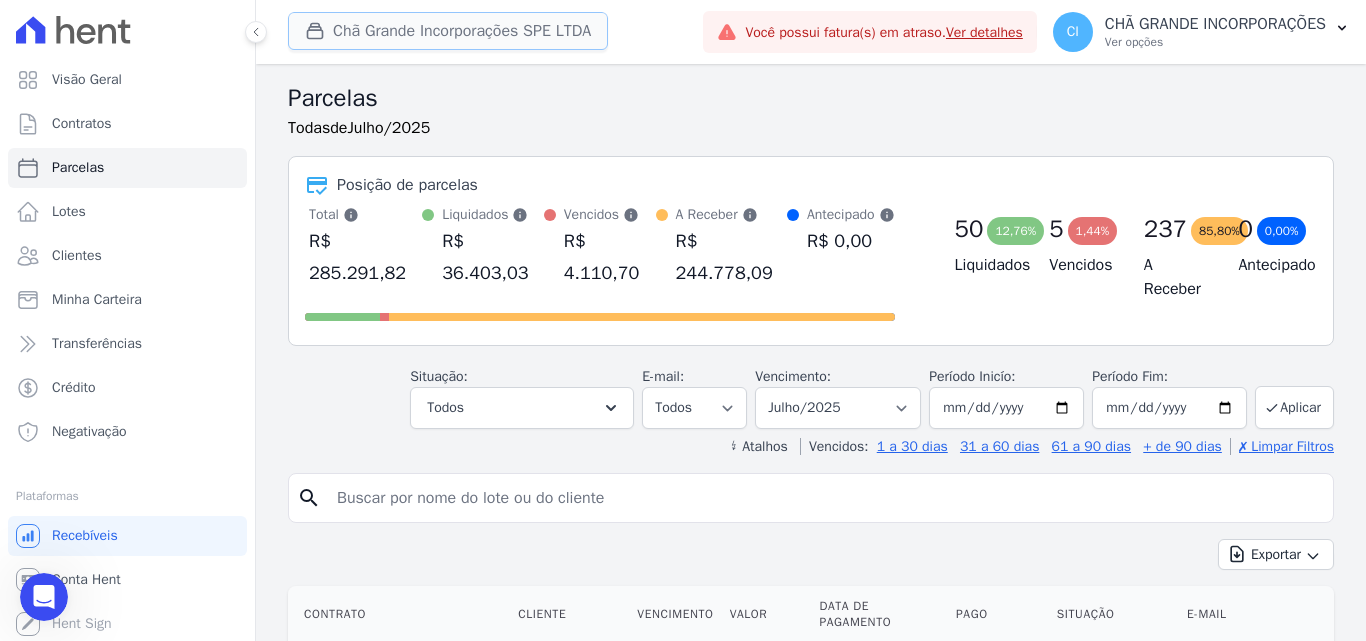 click on "Chã Grande Incorporações SPE LTDA" at bounding box center (448, 31) 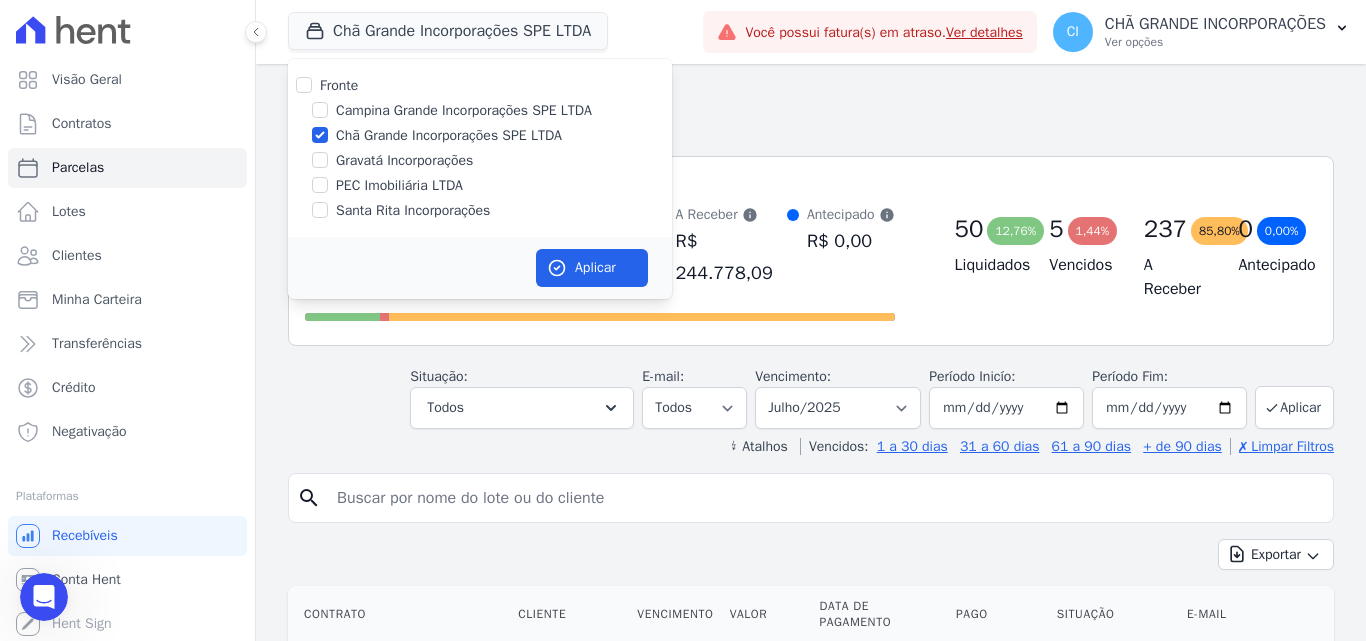 drag, startPoint x: 26, startPoint y: 596, endPoint x: 30, endPoint y: 606, distance: 10.770329 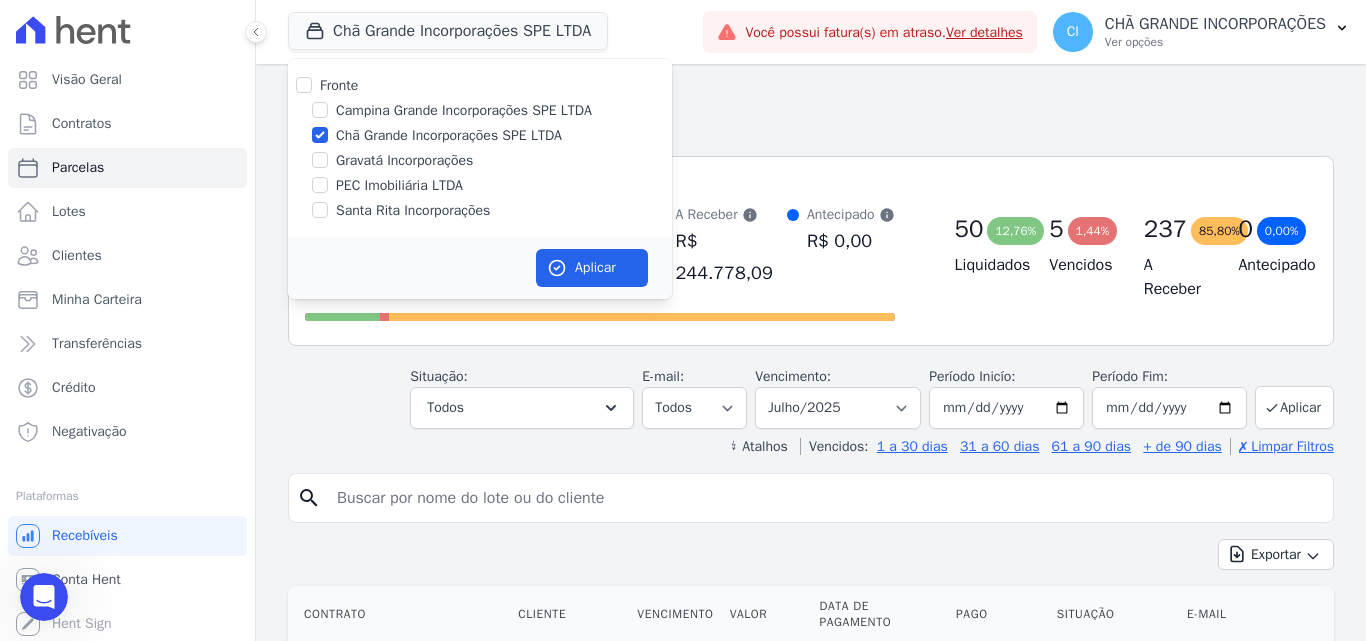 click at bounding box center (44, 597) 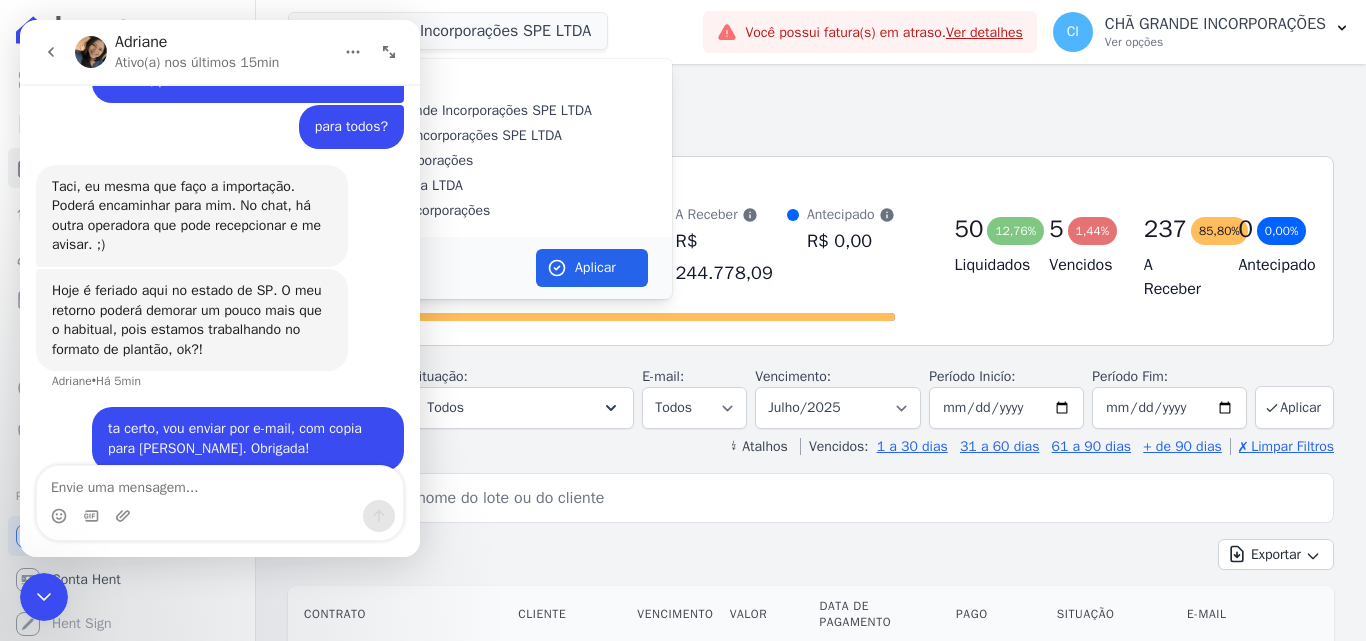 scroll, scrollTop: 2090, scrollLeft: 0, axis: vertical 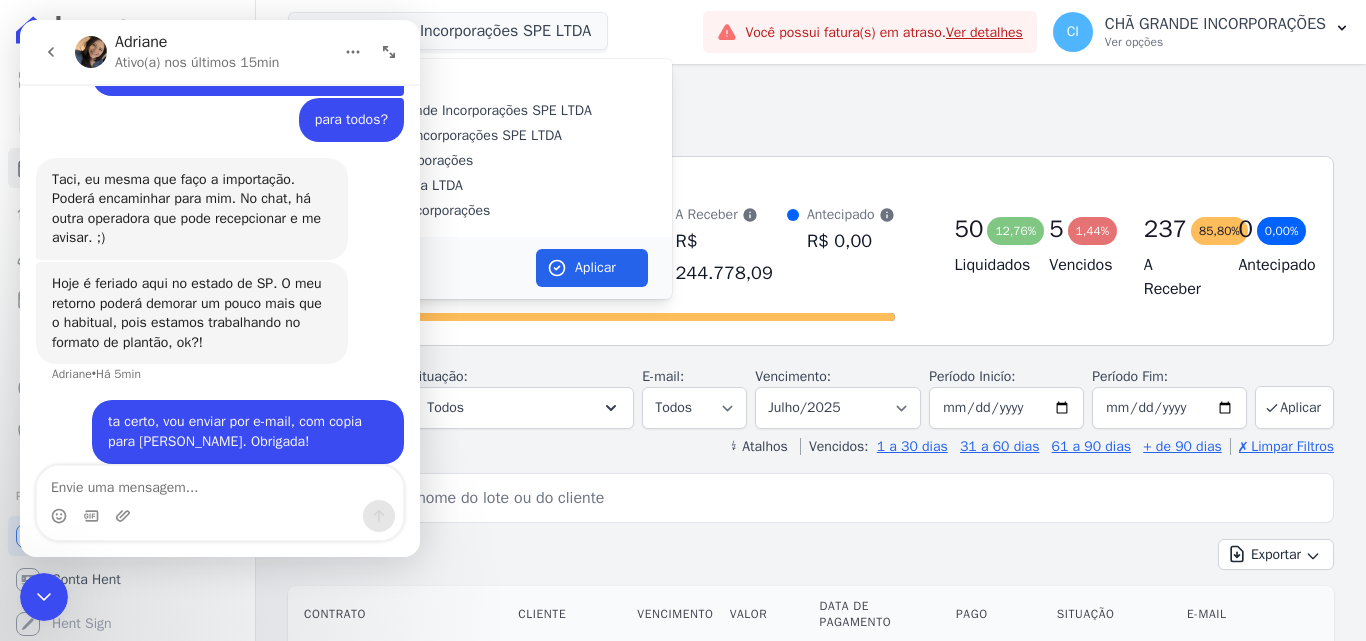 click at bounding box center (220, 483) 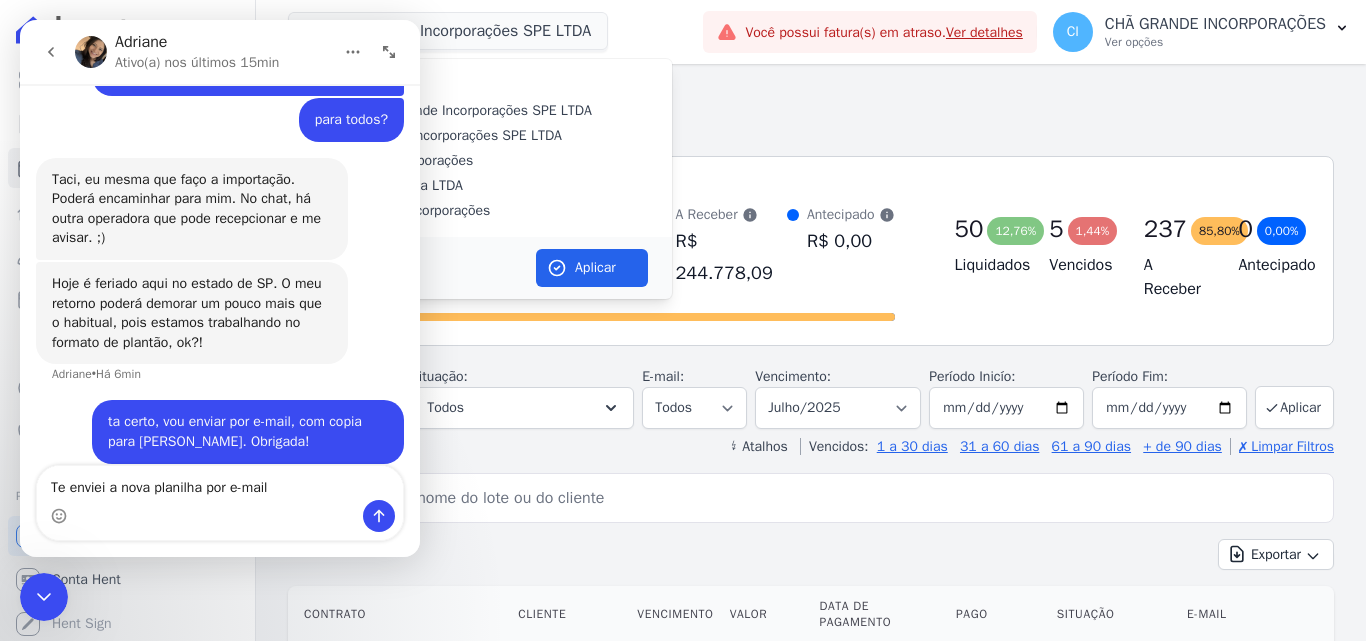type on "Te enviei a nova planilha por e-mail." 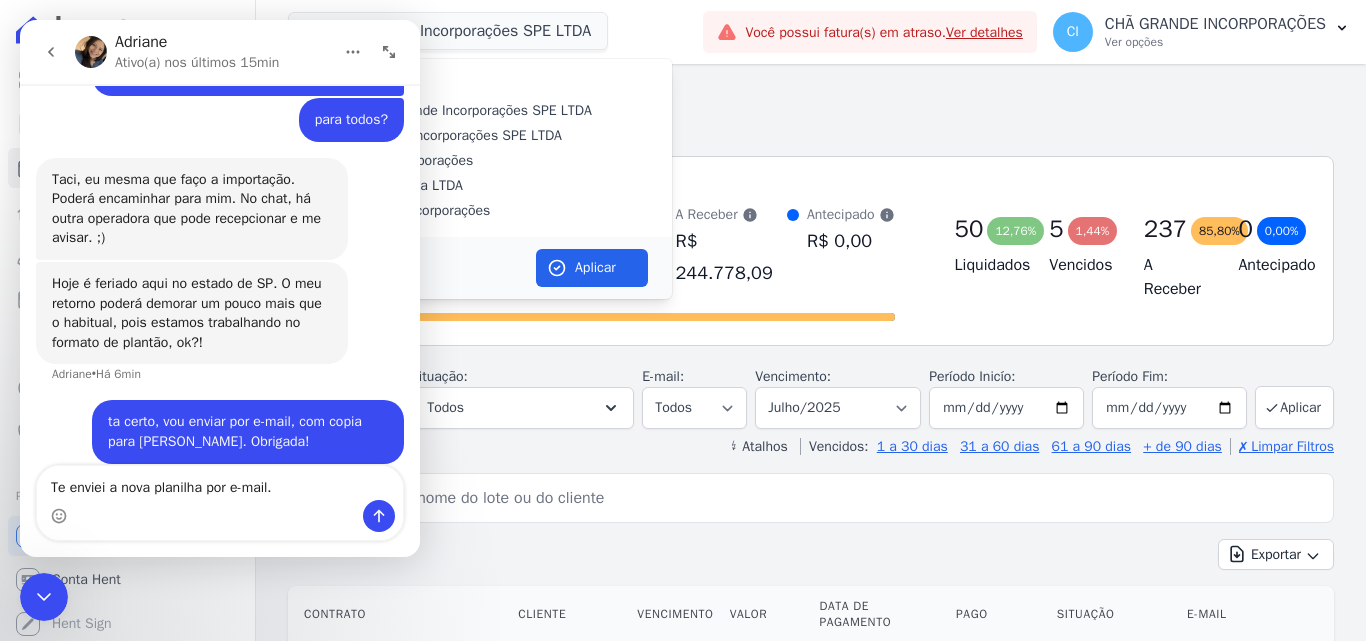 type 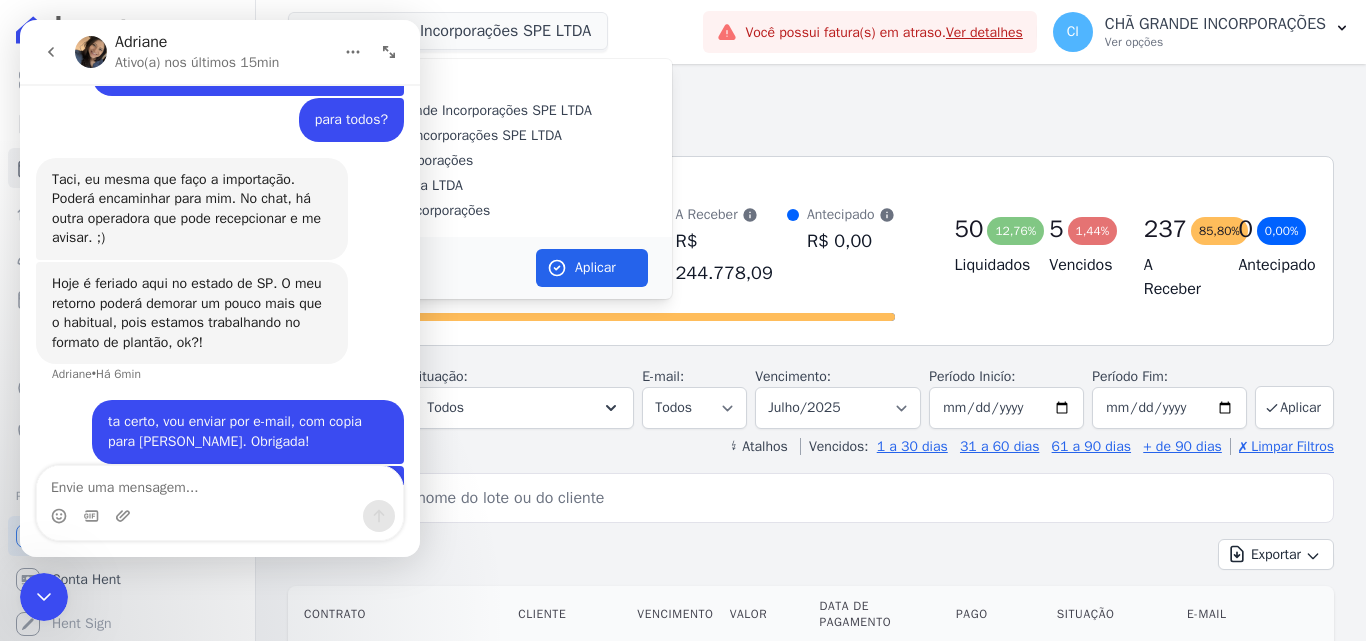 scroll, scrollTop: 2136, scrollLeft: 0, axis: vertical 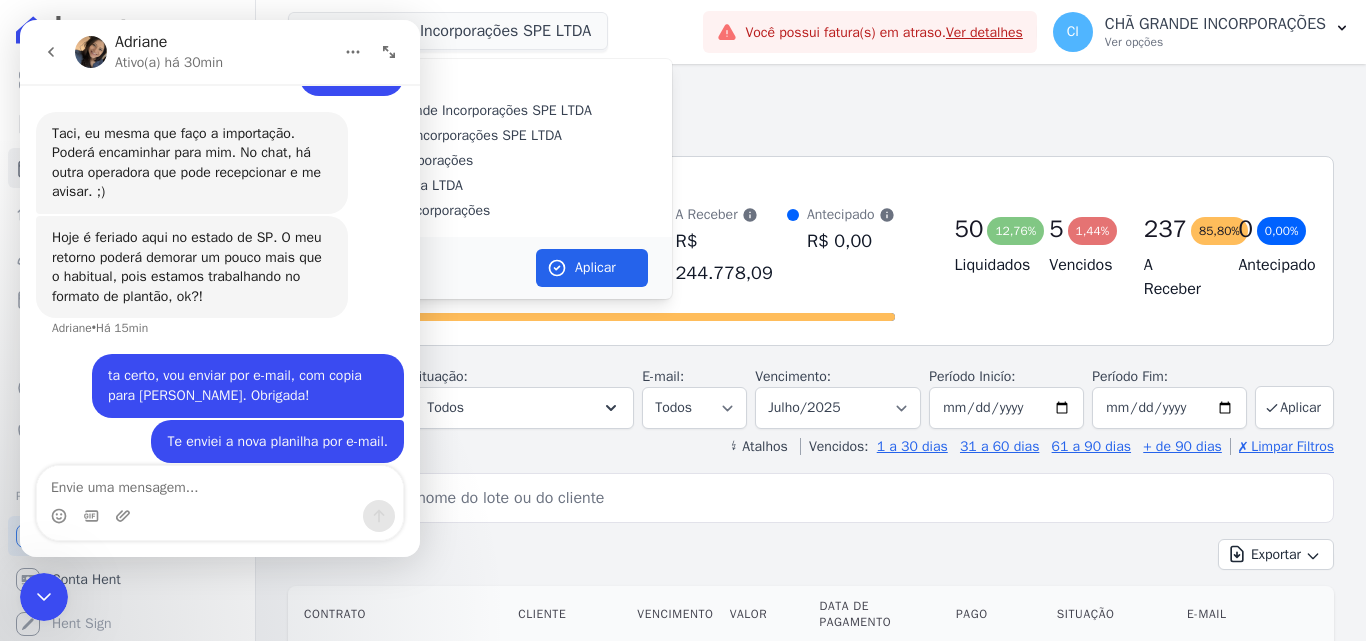 drag, startPoint x: 52, startPoint y: 588, endPoint x: 192, endPoint y: 987, distance: 422.84866 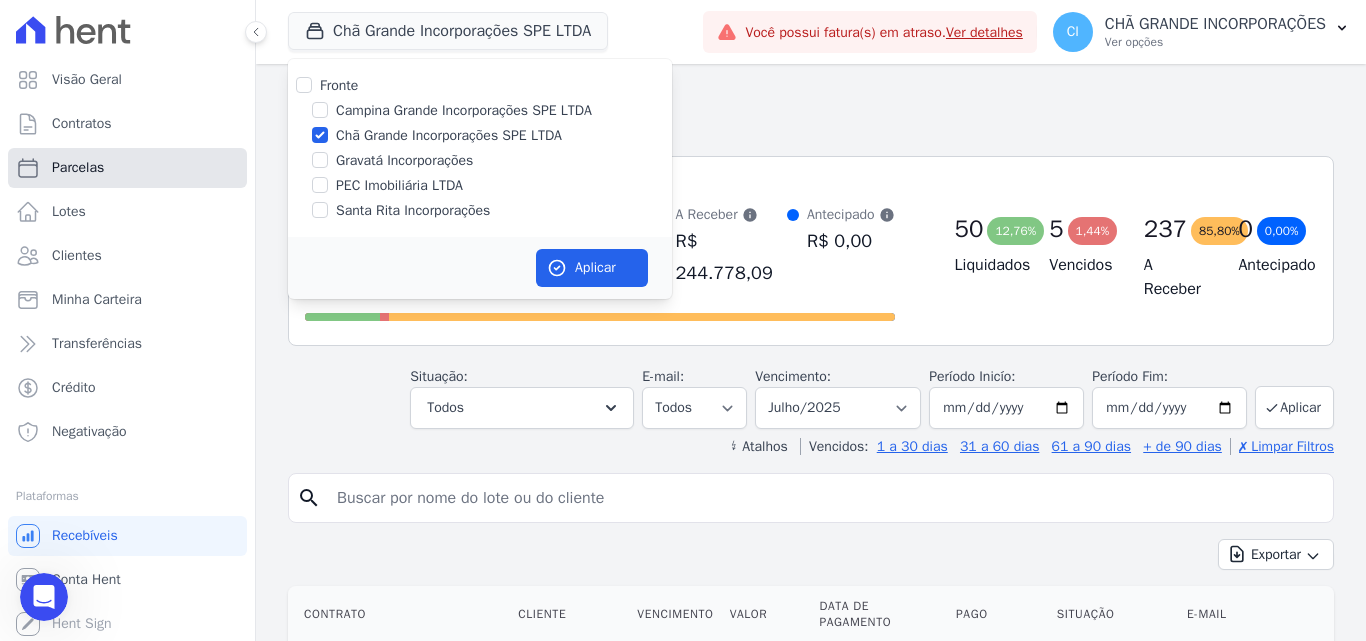 click on "Parcelas" at bounding box center [78, 168] 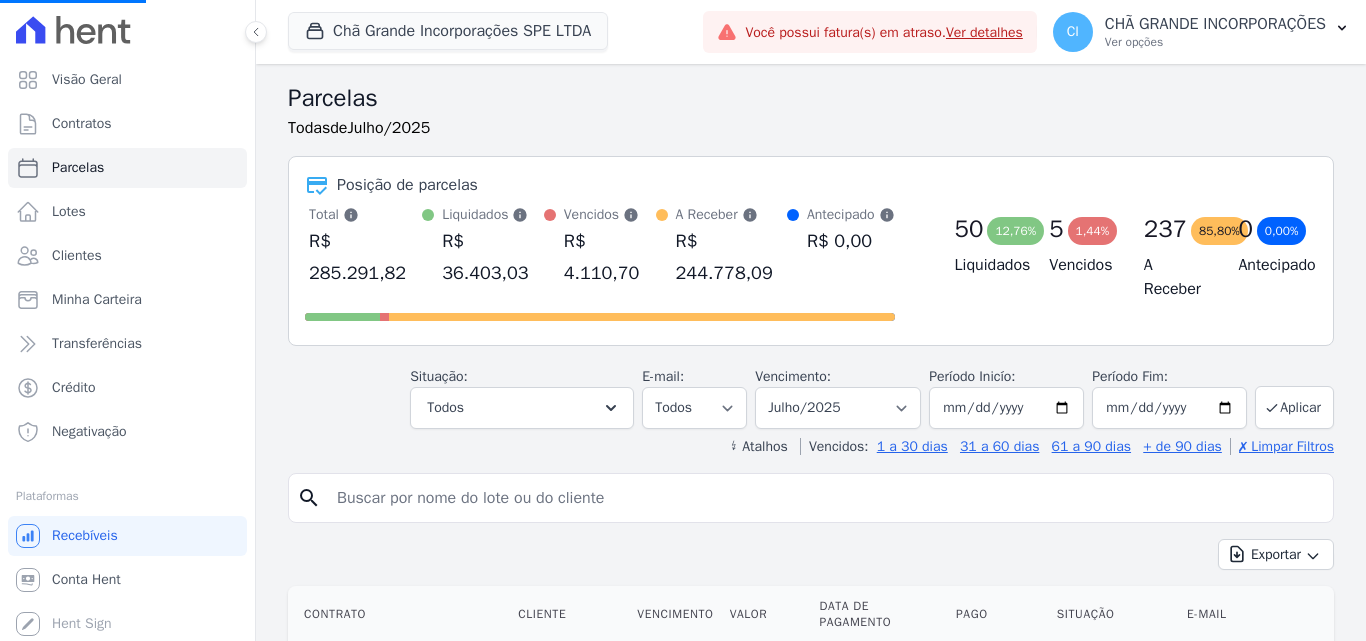 select 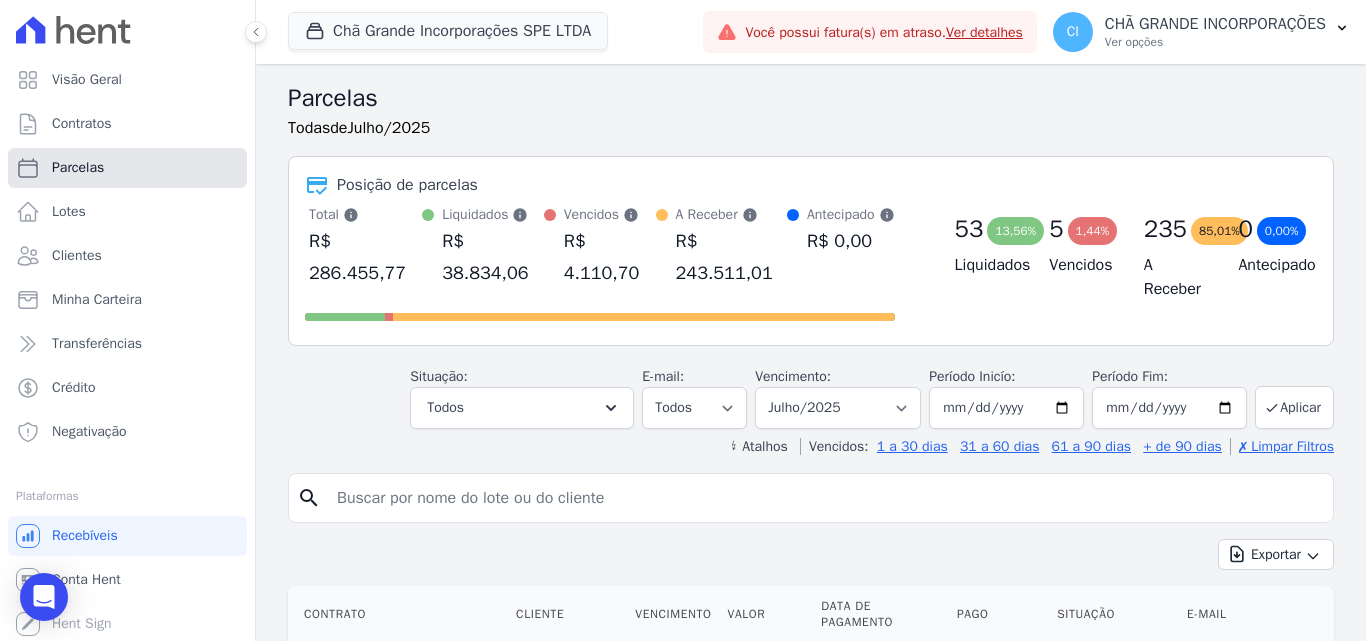 click on "Parcelas" at bounding box center (78, 168) 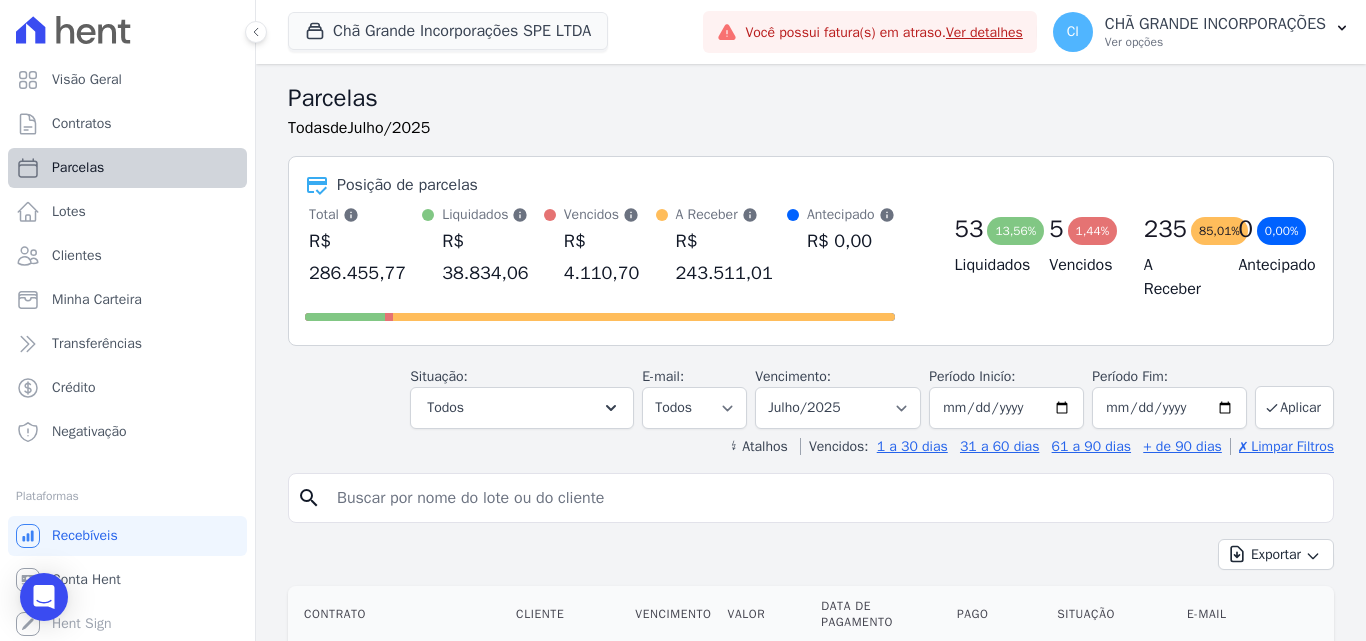 select 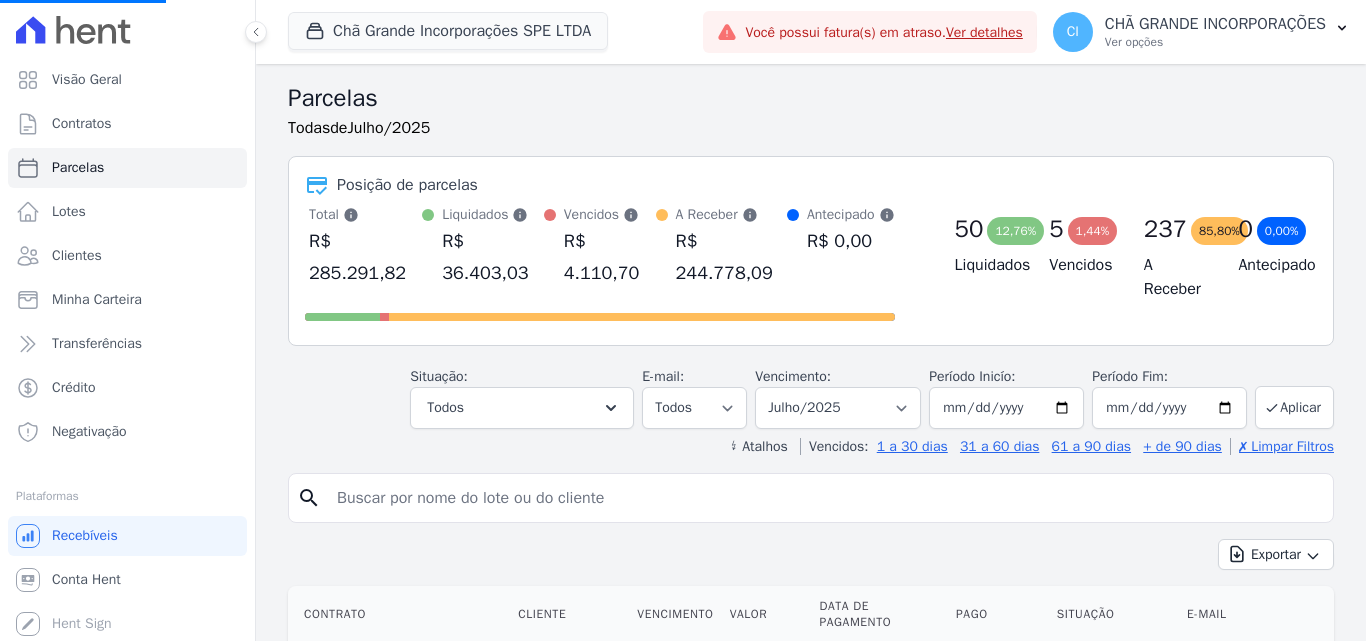 select 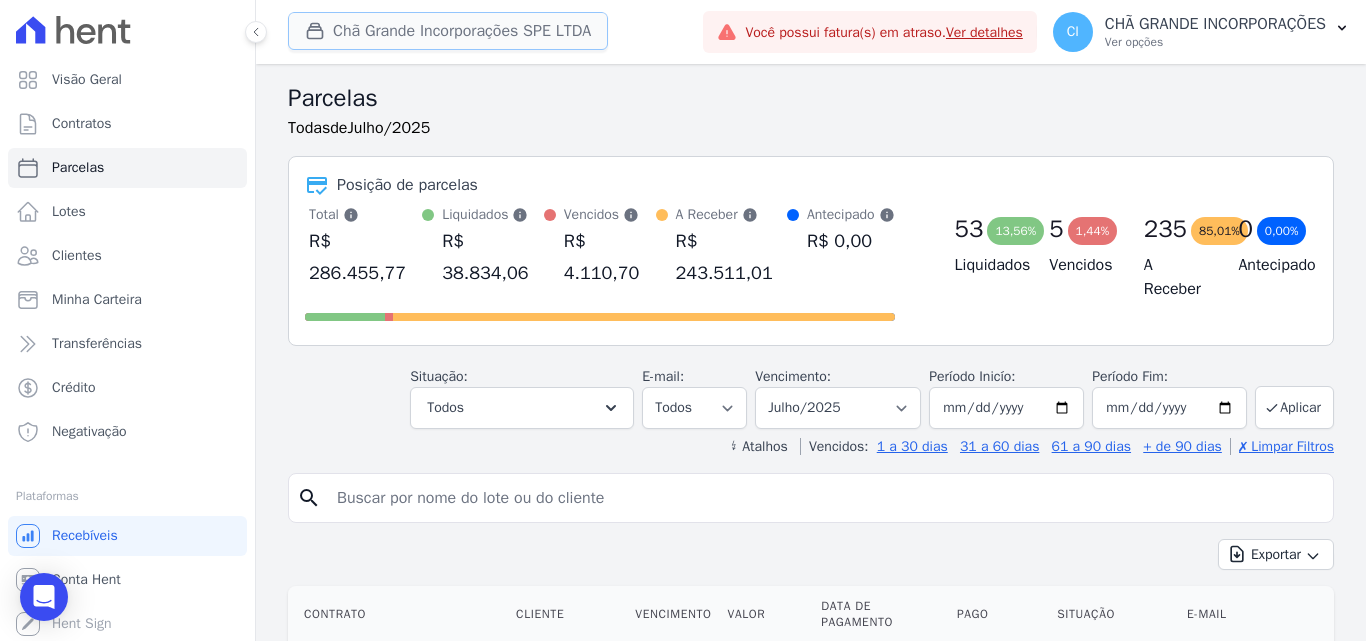 click on "Chã Grande Incorporações SPE LTDA" at bounding box center [448, 31] 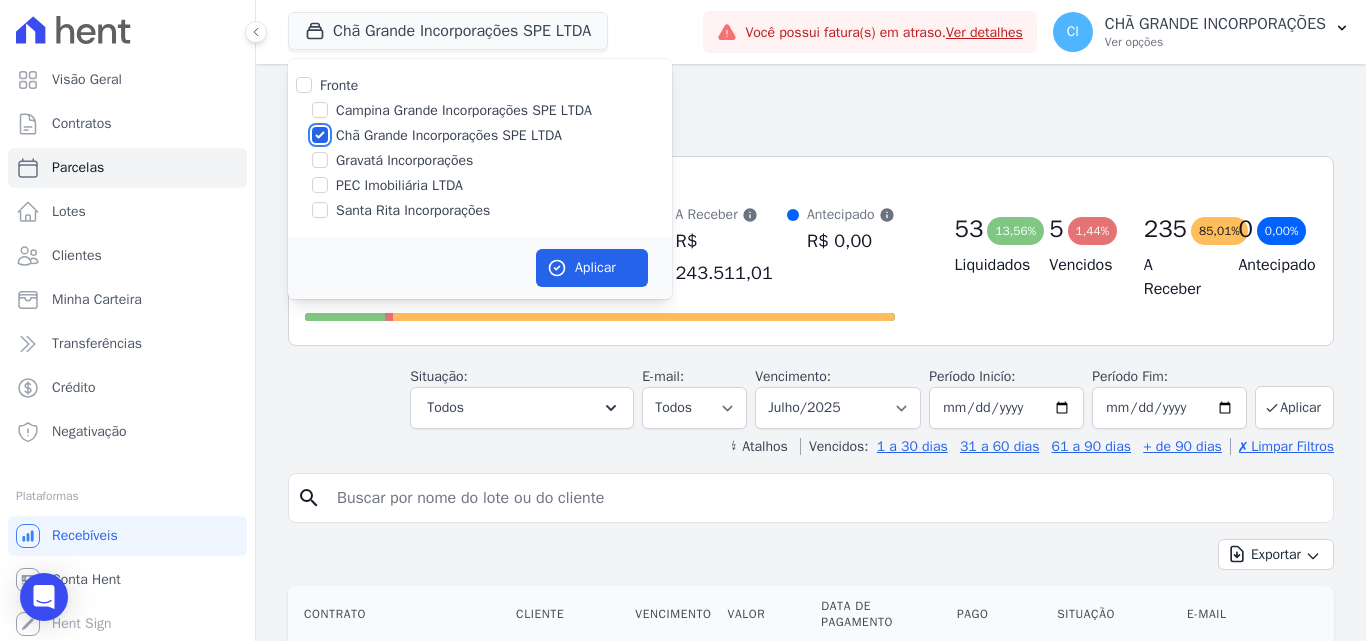 click on "Chã Grande Incorporações SPE LTDA" at bounding box center (320, 135) 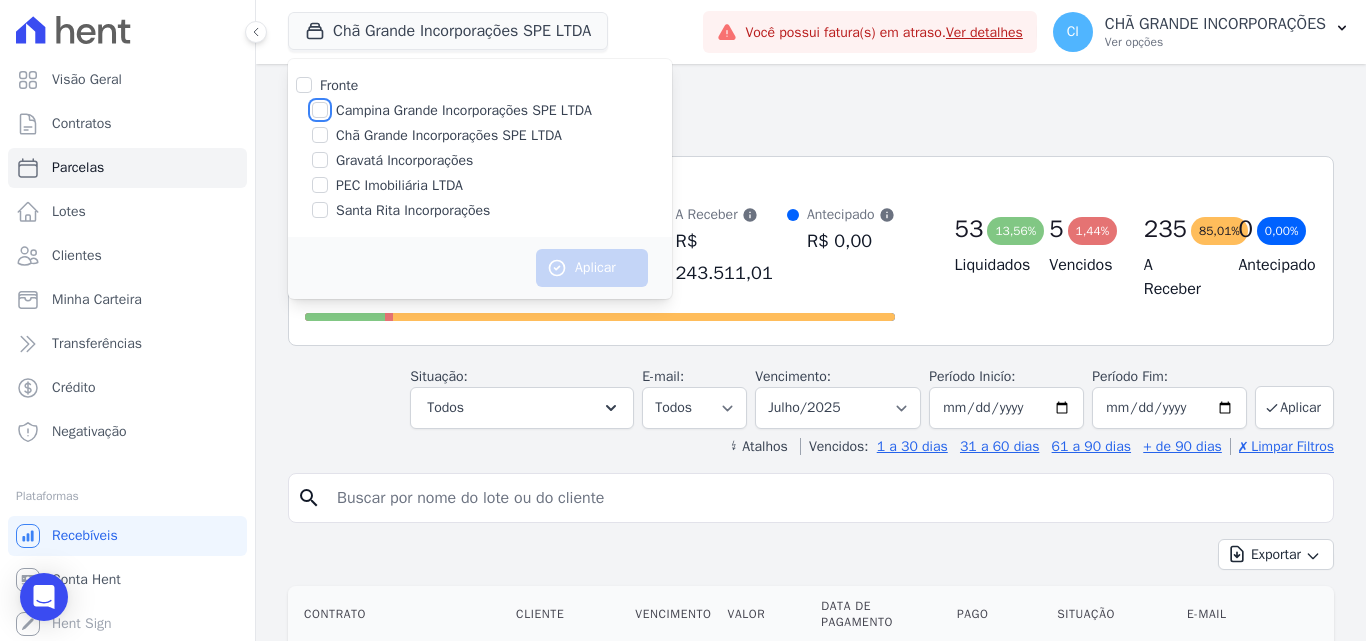 click on "Campina Grande Incorporações SPE LTDA" at bounding box center (320, 110) 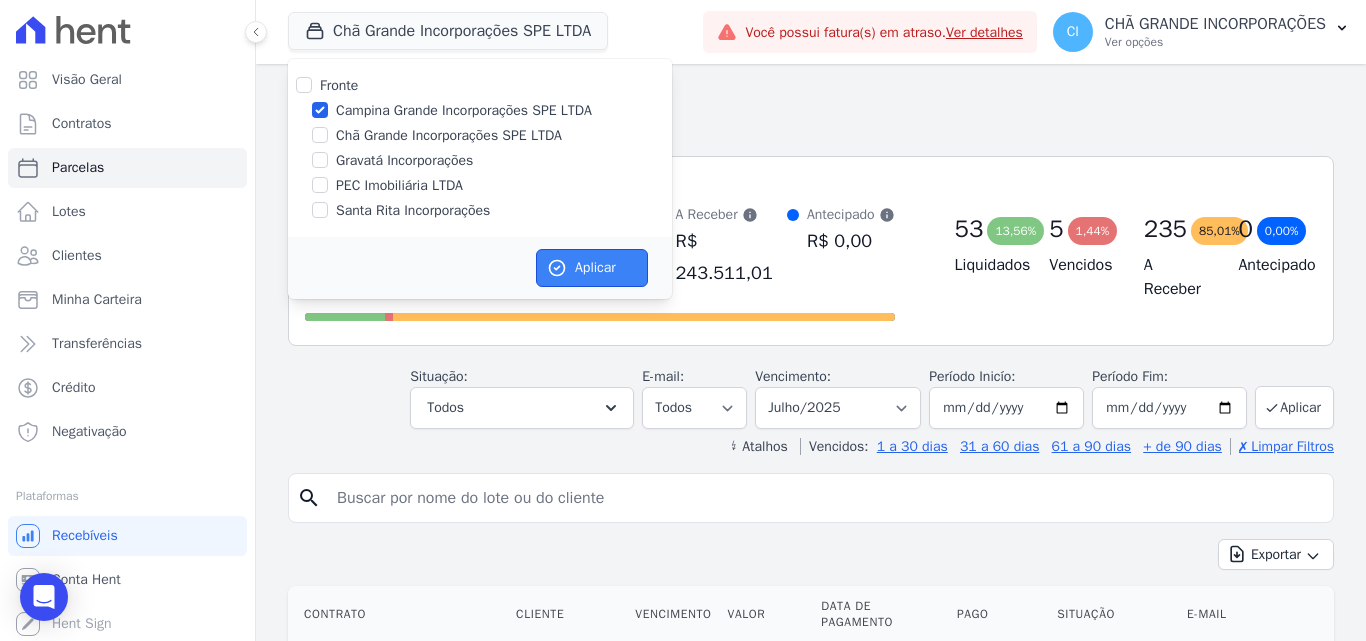 click on "Aplicar" at bounding box center [592, 268] 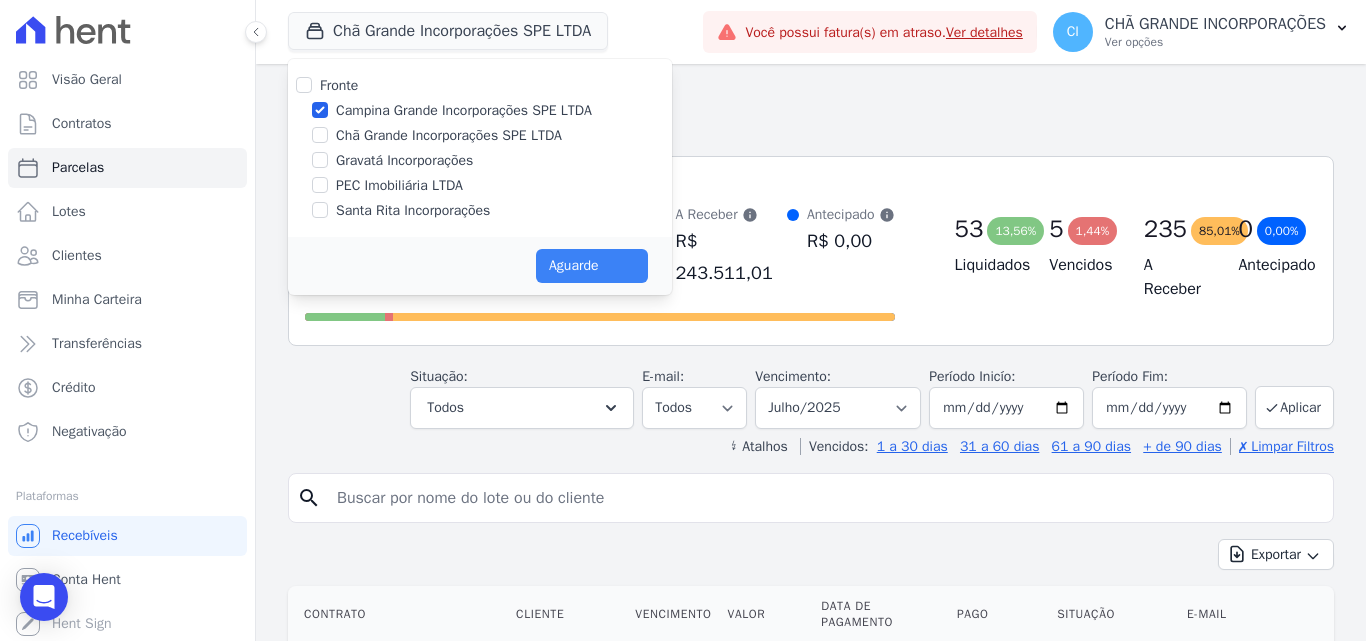 select 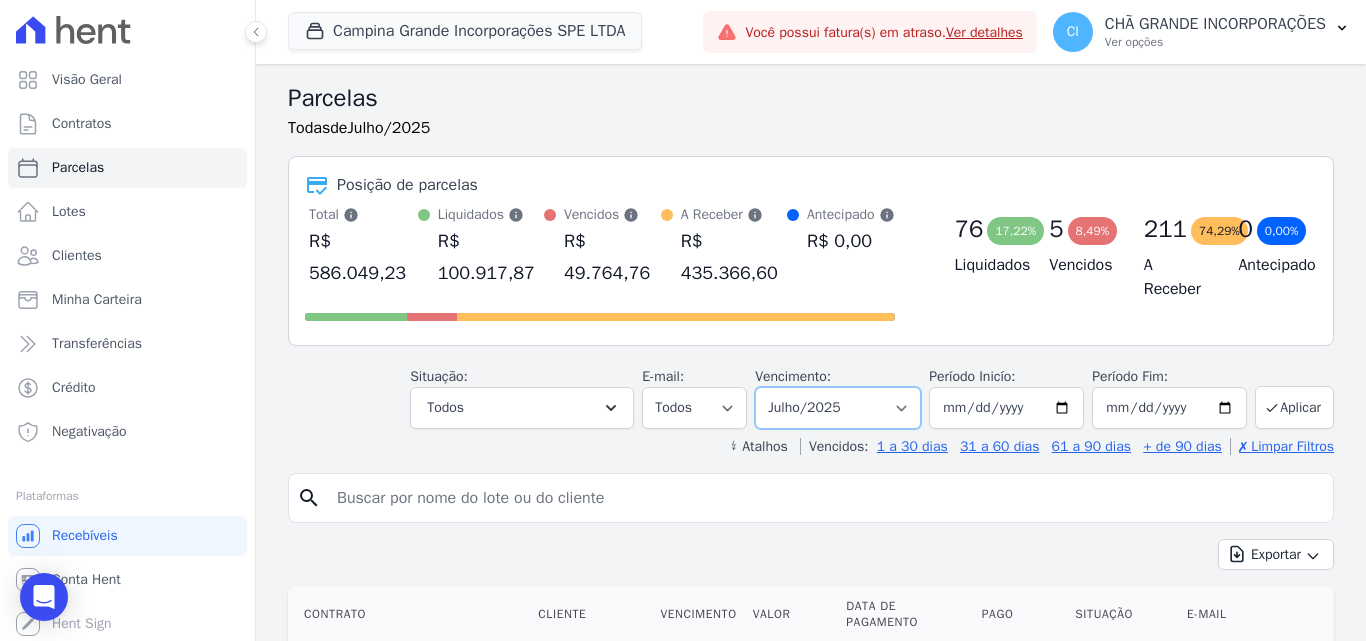 click on "Filtrar por período
────────
Todos os meses
Janeiro/2023
Fevereiro/2023
Março/2023
Abril/2023
Maio/2023
Junho/2023
Julho/2023
Agosto/2023
Setembro/2023
Outubro/2023
Novembro/2023
Dezembro/2023
Janeiro/2024
Fevereiro/2024
Março/2024
Abril/2024
Maio/2024
Junho/2024
Julho/2024
Agosto/2024
Setembro/2024
Outubro/2024
Novembro/2024
Dezembro/2024
Janeiro/2025
Fevereiro/2025
Março/2025
Abril/2025
Maio/2025
Junho/2025
Julho/2025
Agosto/2025
Setembro/2025
Outubro/2025
Novembro/2025
Dezembro/2025
Janeiro/2026
Fevereiro/2026
Março/2026
Abril/2026
Maio/2026
Junho/2026
Julho/2026
Agosto/2026
Setembro/2026
Outubro/2026
Novembro/2026
Dezembro/2026
Janeiro/2027
Fevereiro/2027
Março/2027
Abril/2027
Maio/2027
Junho/2027
Julho/2027
Agosto/2027
Setembro/2027
Outubro/2027
Novembro/2027
Dezembro/2027
Janeiro/2028
Fevereiro/2028
Março/2028
Abril/2028
Maio/2028" at bounding box center (838, 408) 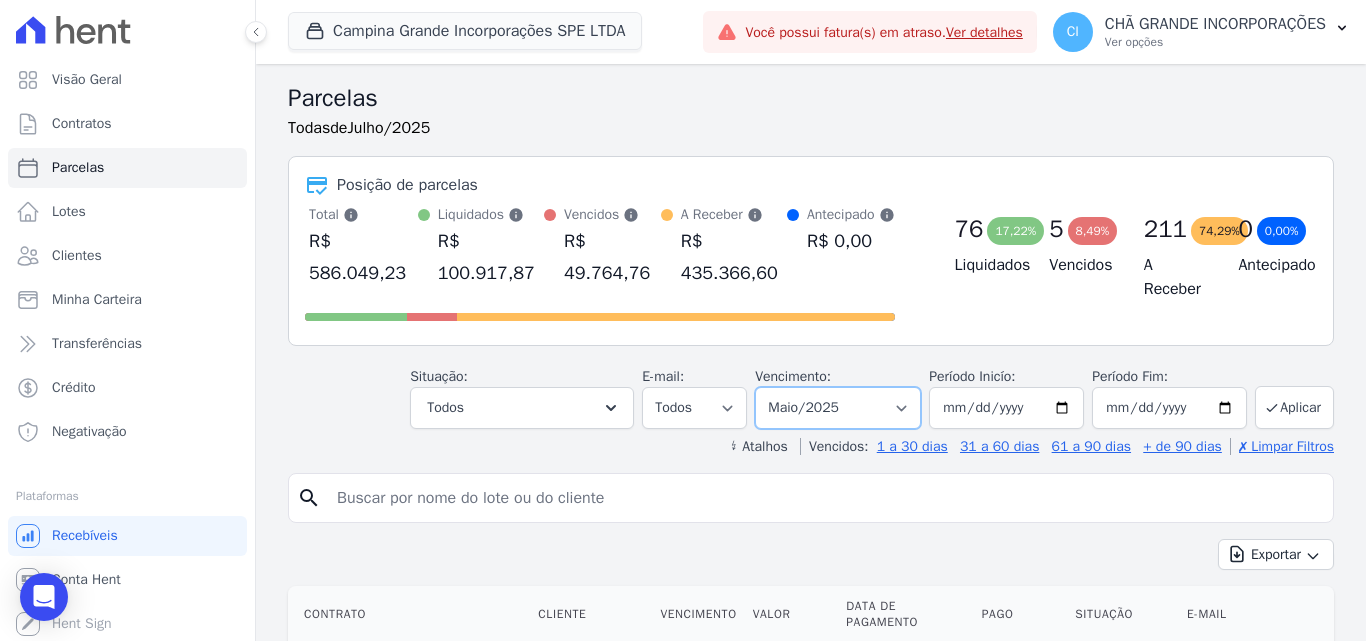 click on "Filtrar por período
────────
Todos os meses
Janeiro/2023
Fevereiro/2023
Março/2023
Abril/2023
Maio/2023
Junho/2023
Julho/2023
Agosto/2023
Setembro/2023
Outubro/2023
Novembro/2023
Dezembro/2023
Janeiro/2024
Fevereiro/2024
Março/2024
Abril/2024
Maio/2024
Junho/2024
Julho/2024
Agosto/2024
Setembro/2024
Outubro/2024
Novembro/2024
Dezembro/2024
Janeiro/2025
Fevereiro/2025
Março/2025
Abril/2025
Maio/2025
Junho/2025
Julho/2025
Agosto/2025
Setembro/2025
Outubro/2025
Novembro/2025
Dezembro/2025
Janeiro/2026
Fevereiro/2026
Março/2026
Abril/2026
Maio/2026
Junho/2026
Julho/2026
Agosto/2026
Setembro/2026
Outubro/2026
Novembro/2026
Dezembro/2026
Janeiro/2027
Fevereiro/2027
Março/2027
Abril/2027
Maio/2027
Junho/2027
Julho/2027
Agosto/2027
Setembro/2027
Outubro/2027
Novembro/2027
Dezembro/2027
Janeiro/2028
Fevereiro/2028
Março/2028
Abril/2028
Maio/2028" at bounding box center (838, 408) 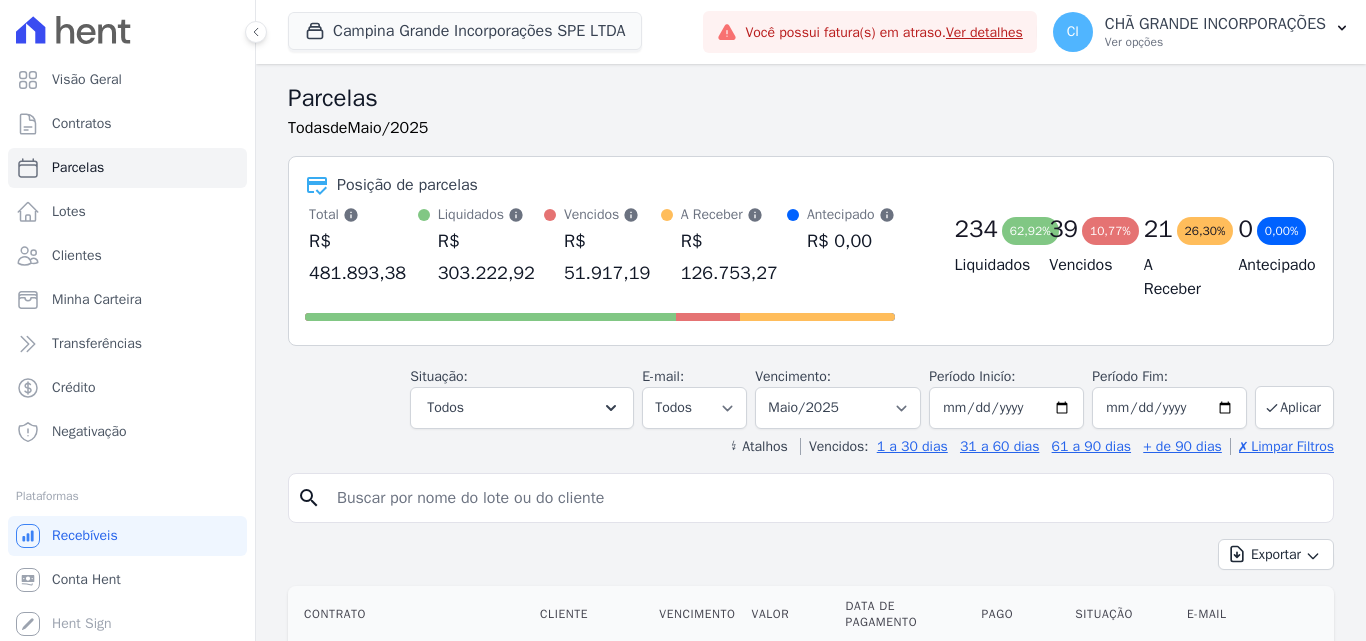 select 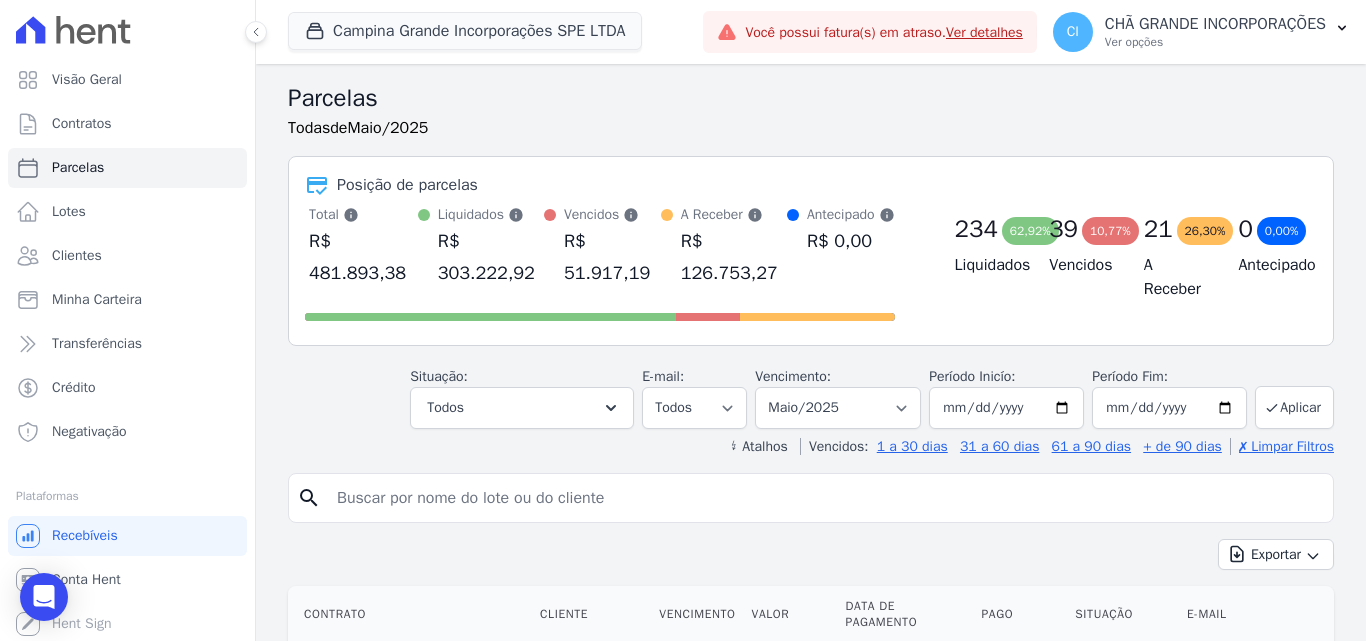 click at bounding box center (825, 498) 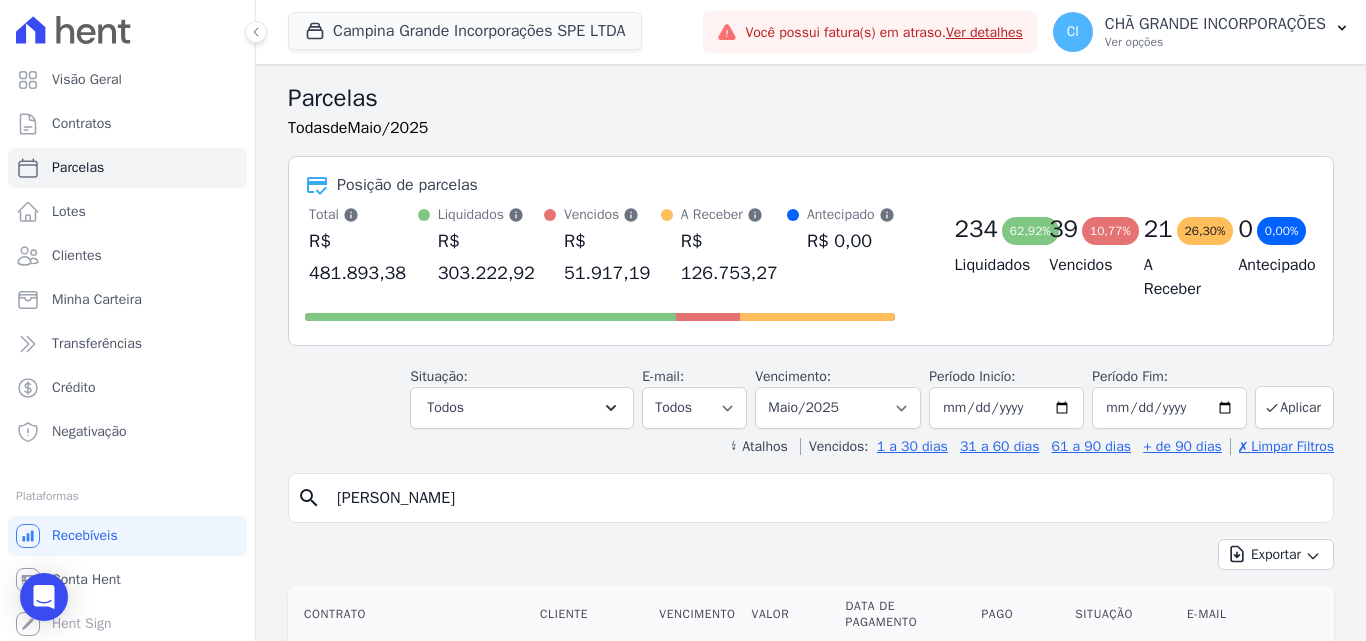 type on "jaco moreira" 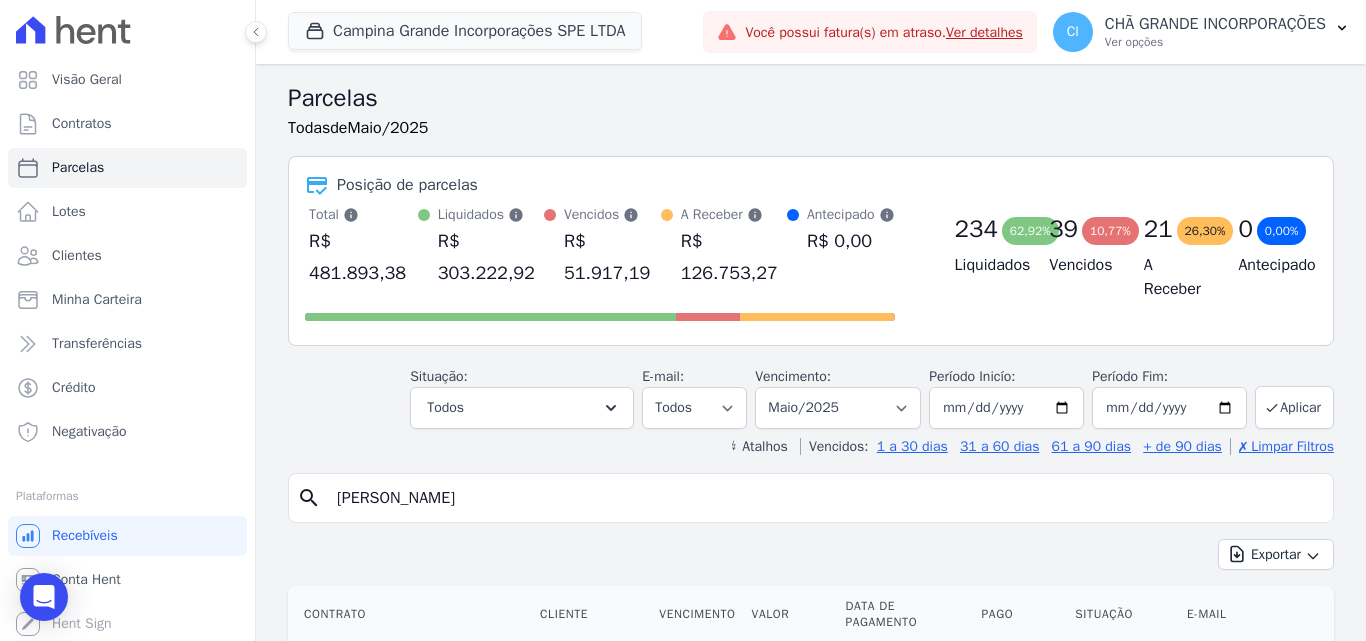 select 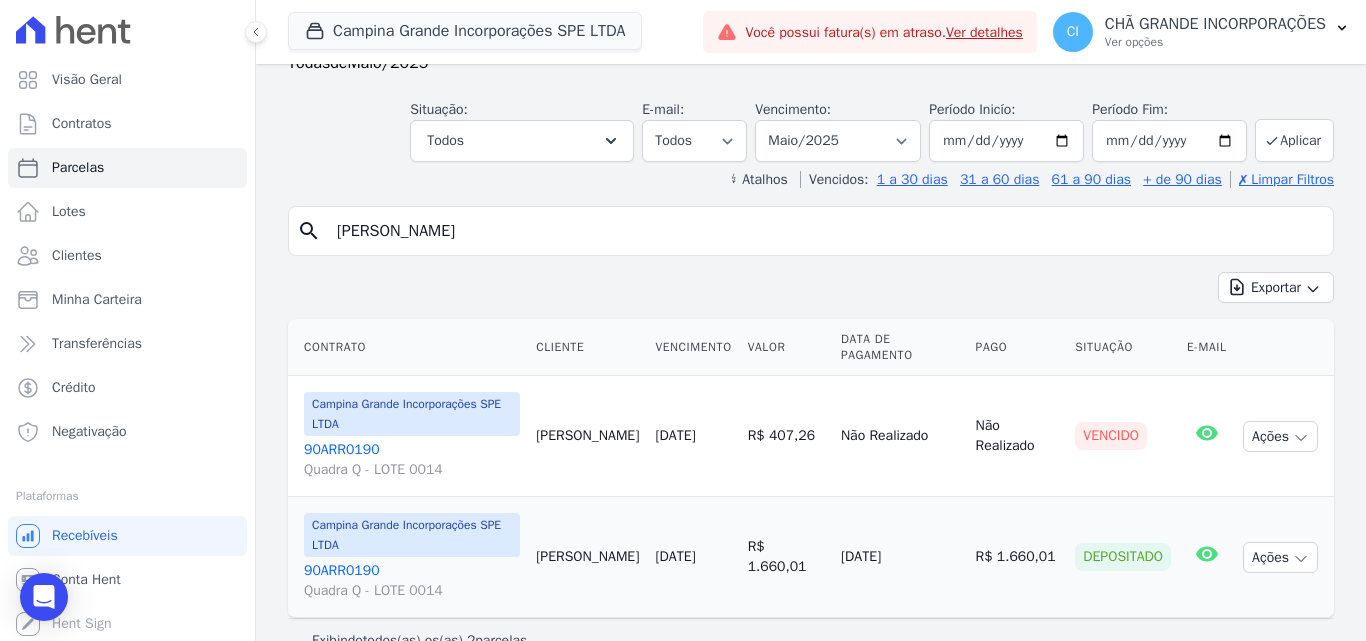 scroll, scrollTop: 103, scrollLeft: 0, axis: vertical 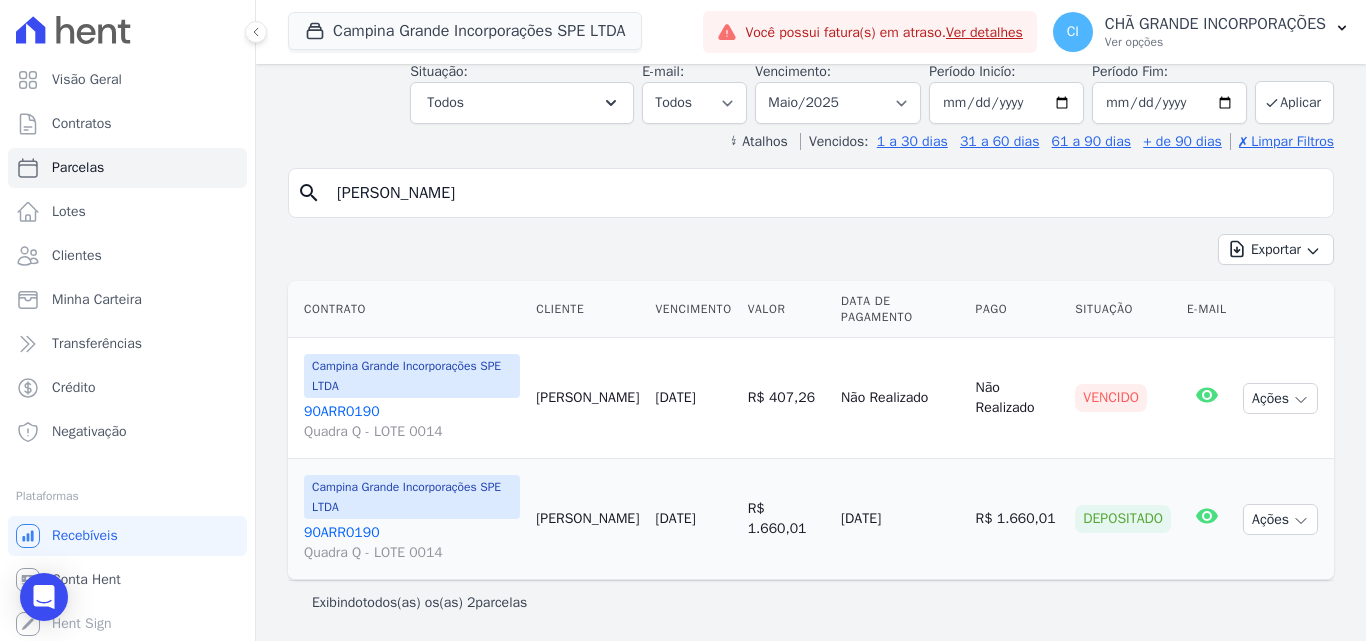 click on "90ARR0190
Quadra Q - LOTE 0014" at bounding box center [412, 422] 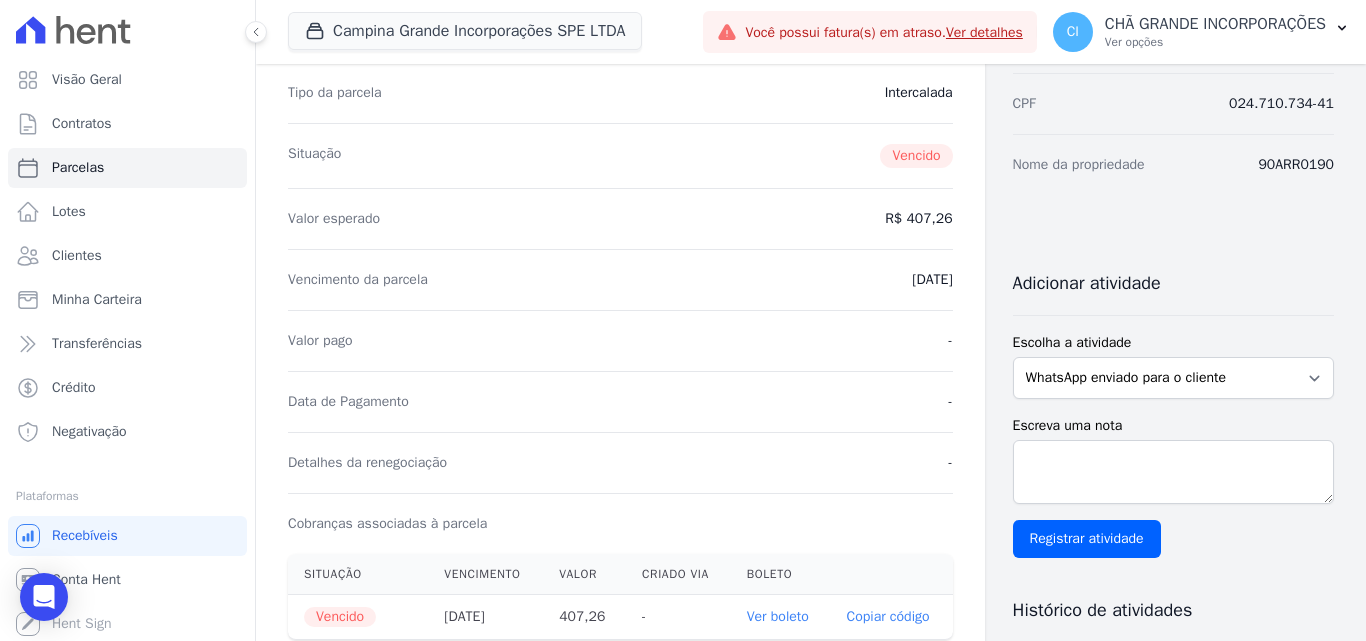 scroll, scrollTop: 400, scrollLeft: 0, axis: vertical 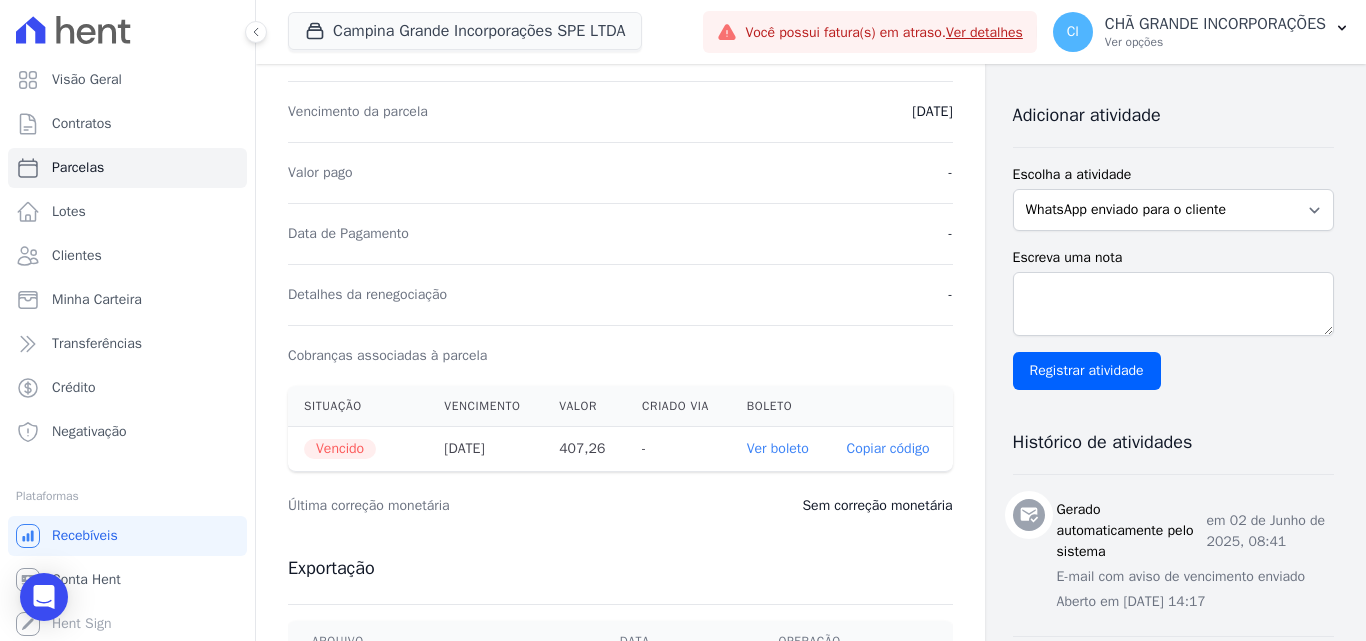 click on "Ver boleto" at bounding box center (778, 448) 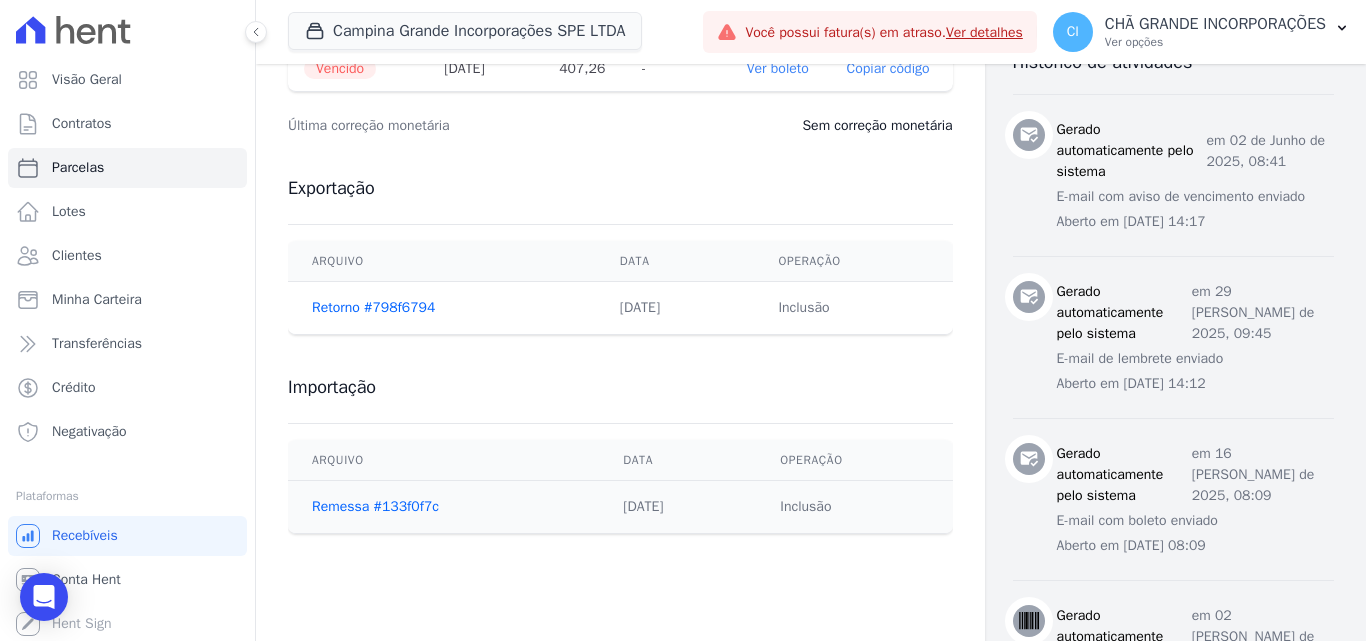 scroll, scrollTop: 700, scrollLeft: 0, axis: vertical 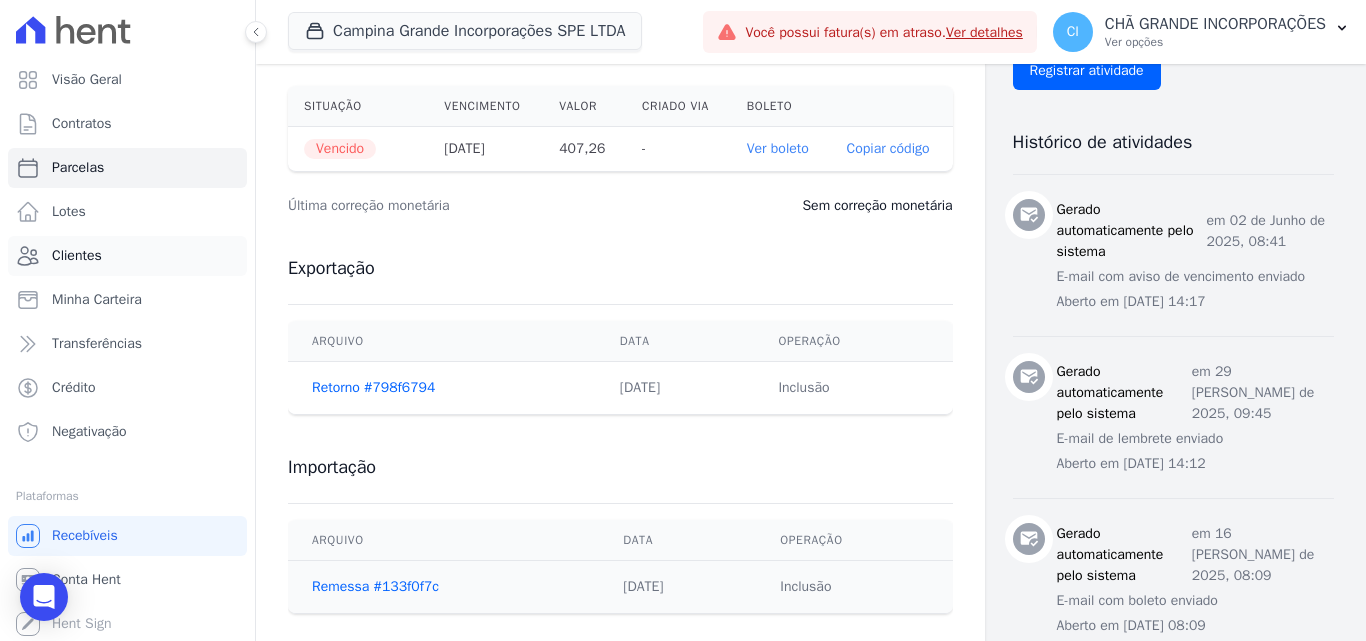 click on "Clientes" at bounding box center (77, 256) 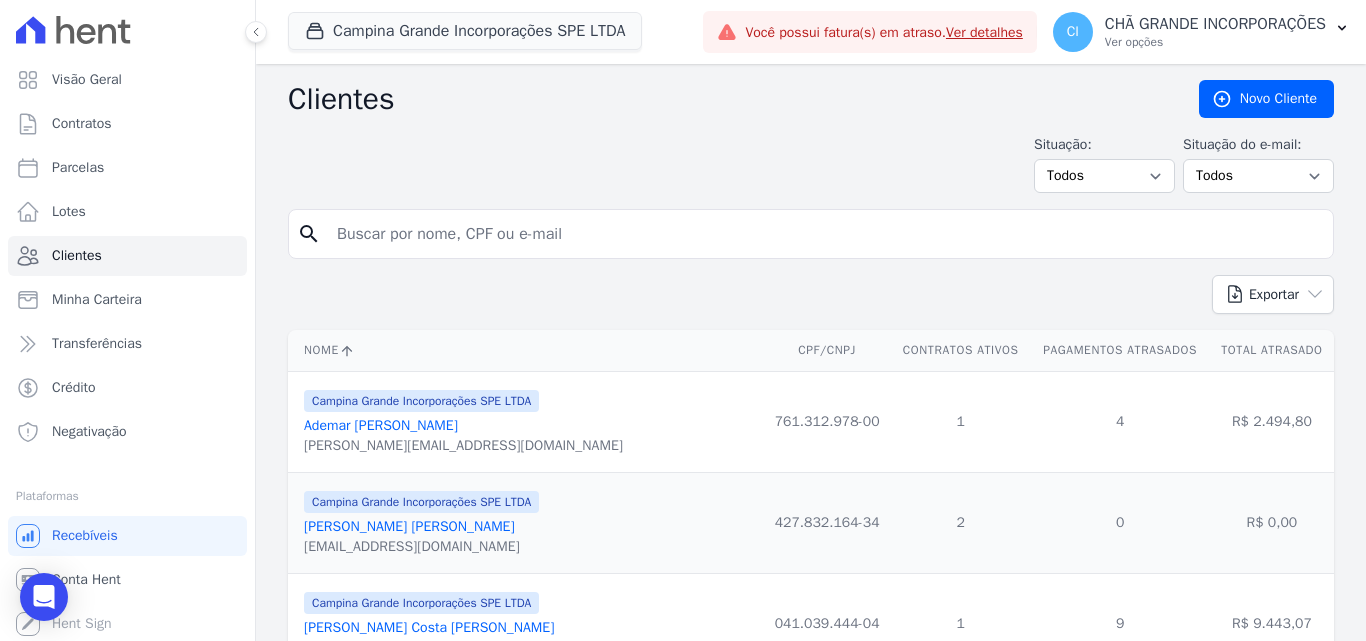click at bounding box center (825, 234) 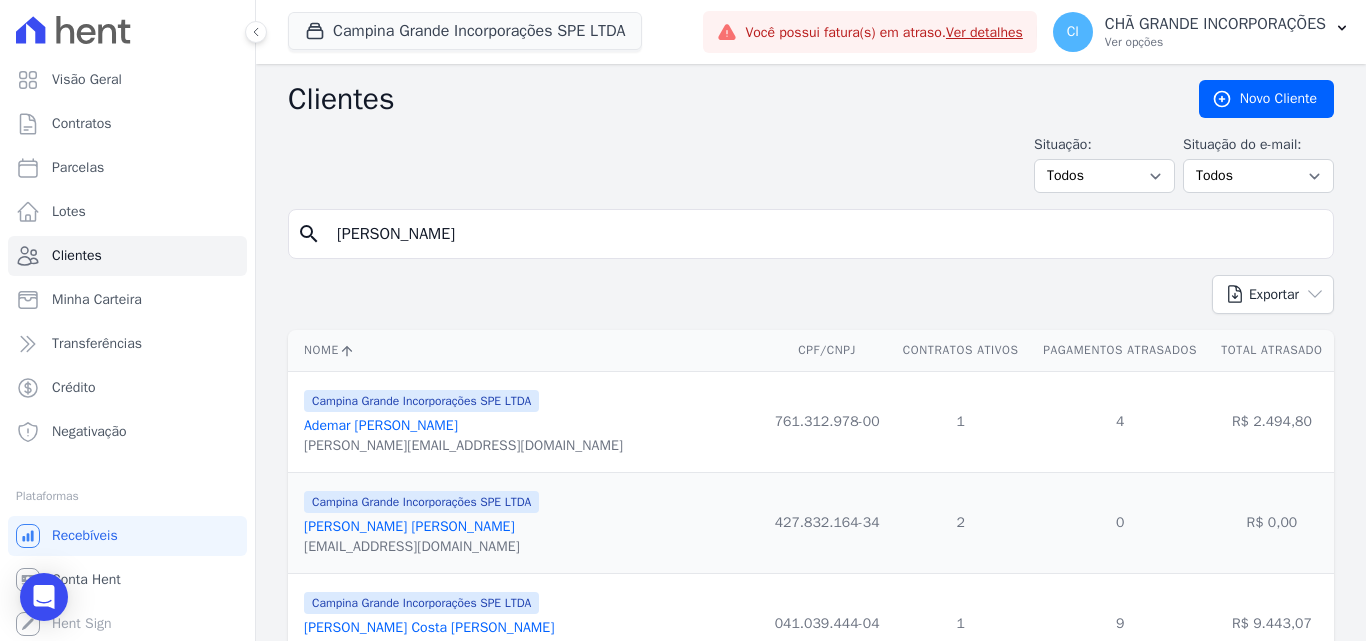 type on "jaco moreira" 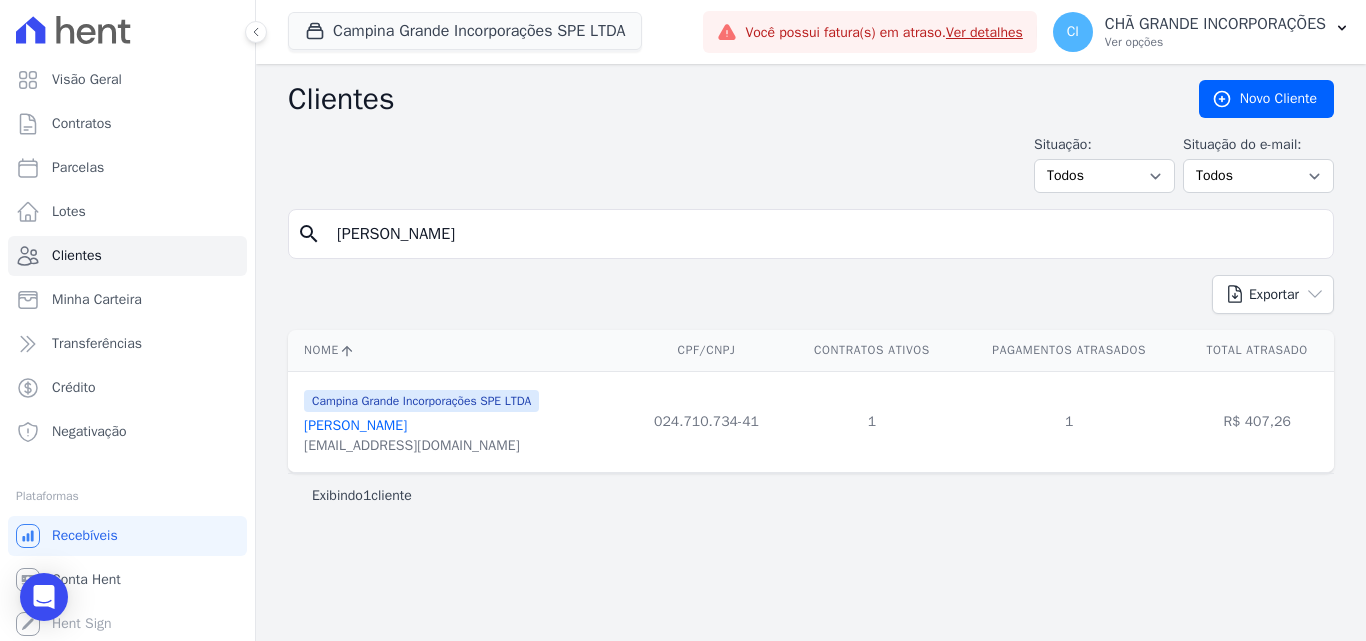 drag, startPoint x: 481, startPoint y: 445, endPoint x: 293, endPoint y: 445, distance: 188 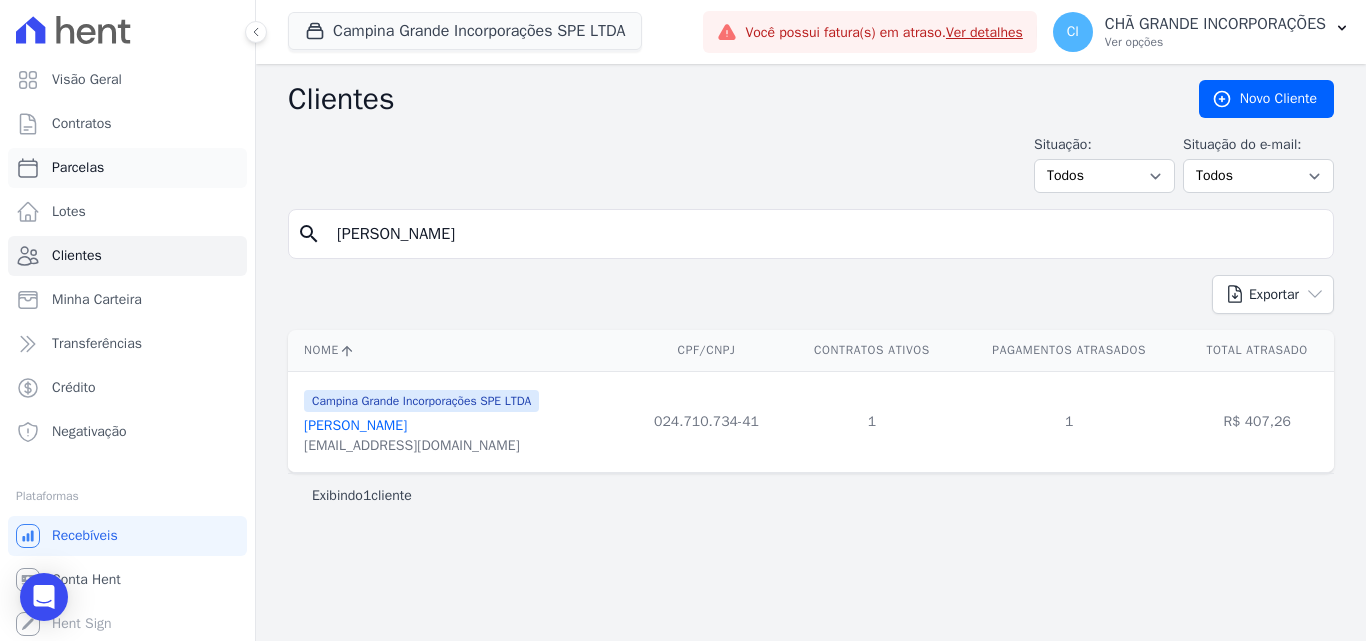click on "Parcelas" at bounding box center [78, 168] 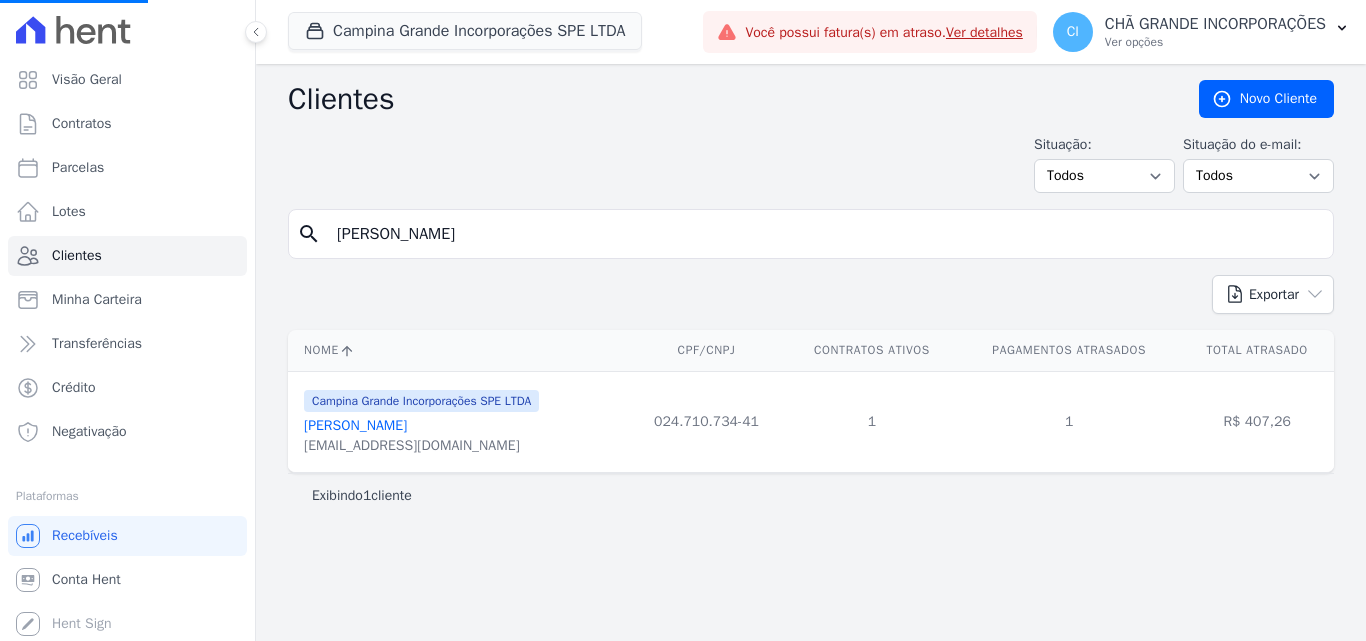 select 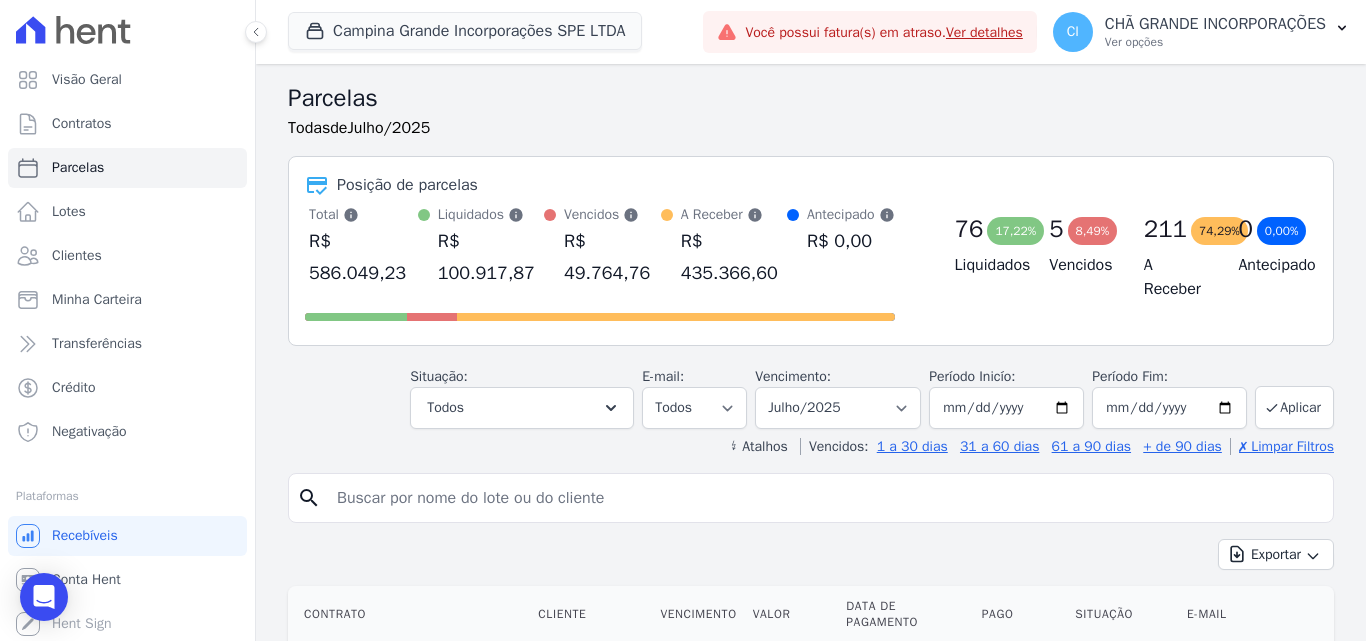 click at bounding box center (825, 498) 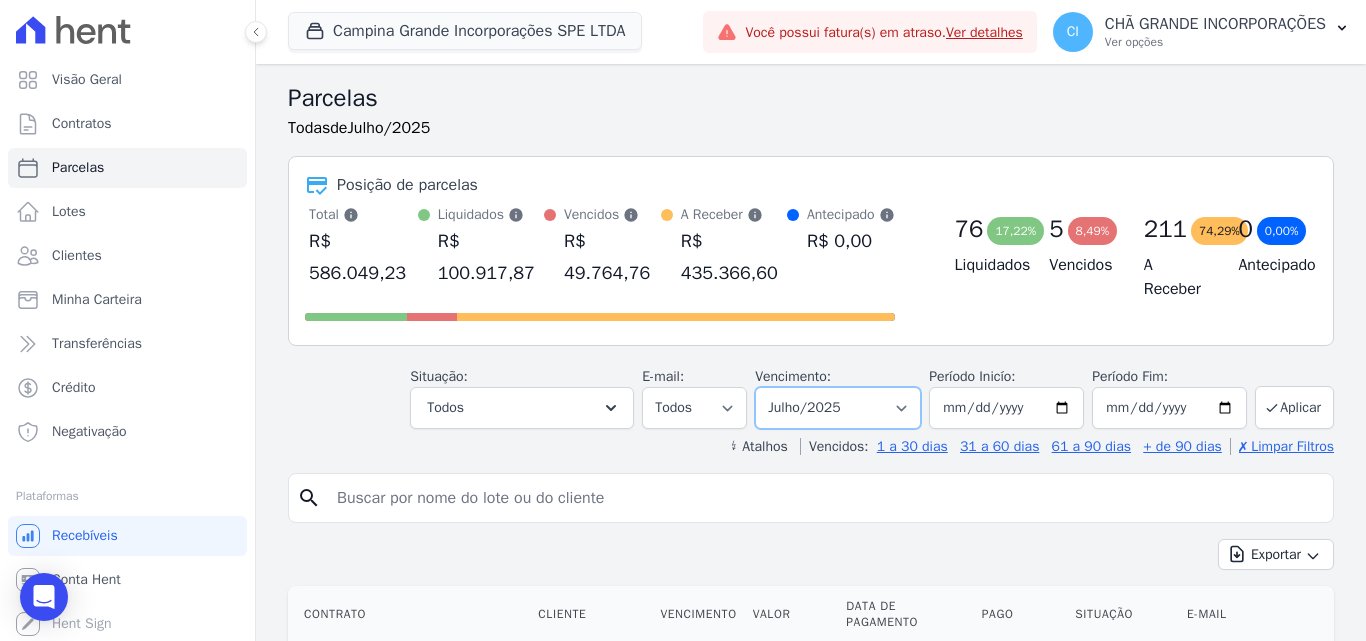 click on "Filtrar por período
────────
Todos os meses
Janeiro/2023
Fevereiro/2023
Março/2023
Abril/2023
Maio/2023
Junho/2023
Julho/2023
Agosto/2023
Setembro/2023
Outubro/2023
Novembro/2023
Dezembro/2023
Janeiro/2024
Fevereiro/2024
Março/2024
Abril/2024
Maio/2024
Junho/2024
Julho/2024
Agosto/2024
Setembro/2024
Outubro/2024
Novembro/2024
Dezembro/2024
Janeiro/2025
Fevereiro/2025
Março/2025
Abril/2025
Maio/2025
Junho/2025
Julho/2025
Agosto/2025
Setembro/2025
Outubro/2025
Novembro/2025
Dezembro/2025
Janeiro/2026
Fevereiro/2026
Março/2026
Abril/2026
Maio/2026
Junho/2026
Julho/2026
Agosto/2026
Setembro/2026
Outubro/2026
Novembro/2026
Dezembro/2026
Janeiro/2027
Fevereiro/2027
Março/2027
Abril/2027
Maio/2027
Junho/2027
Julho/2027
Agosto/2027
Setembro/2027
Outubro/2027
Novembro/2027
Dezembro/2027
Janeiro/2028
Fevereiro/2028
Março/2028
Abril/2028
Maio/2028" at bounding box center [838, 408] 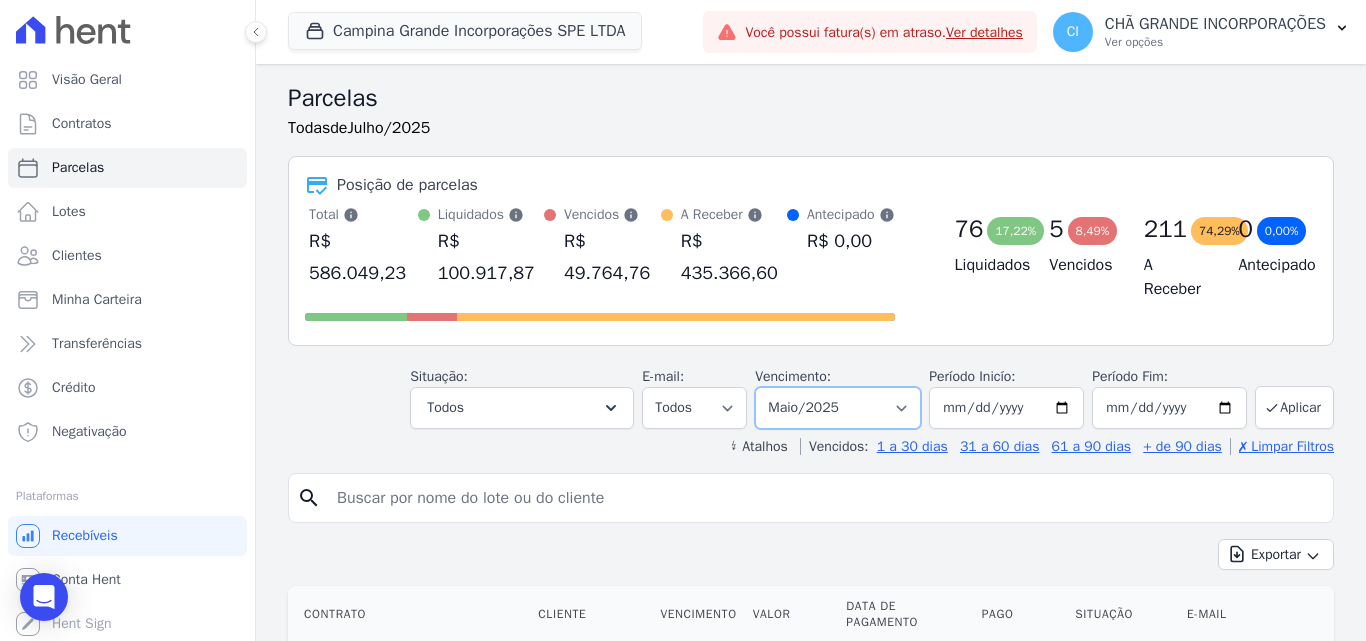 click on "Filtrar por período
────────
Todos os meses
Janeiro/2023
Fevereiro/2023
Março/2023
Abril/2023
Maio/2023
Junho/2023
Julho/2023
Agosto/2023
Setembro/2023
Outubro/2023
Novembro/2023
Dezembro/2023
Janeiro/2024
Fevereiro/2024
Março/2024
Abril/2024
Maio/2024
Junho/2024
Julho/2024
Agosto/2024
Setembro/2024
Outubro/2024
Novembro/2024
Dezembro/2024
Janeiro/2025
Fevereiro/2025
Março/2025
Abril/2025
Maio/2025
Junho/2025
Julho/2025
Agosto/2025
Setembro/2025
Outubro/2025
Novembro/2025
Dezembro/2025
Janeiro/2026
Fevereiro/2026
Março/2026
Abril/2026
Maio/2026
Junho/2026
Julho/2026
Agosto/2026
Setembro/2026
Outubro/2026
Novembro/2026
Dezembro/2026
Janeiro/2027
Fevereiro/2027
Março/2027
Abril/2027
Maio/2027
Junho/2027
Julho/2027
Agosto/2027
Setembro/2027
Outubro/2027
Novembro/2027
Dezembro/2027
Janeiro/2028
Fevereiro/2028
Março/2028
Abril/2028
Maio/2028" at bounding box center (838, 408) 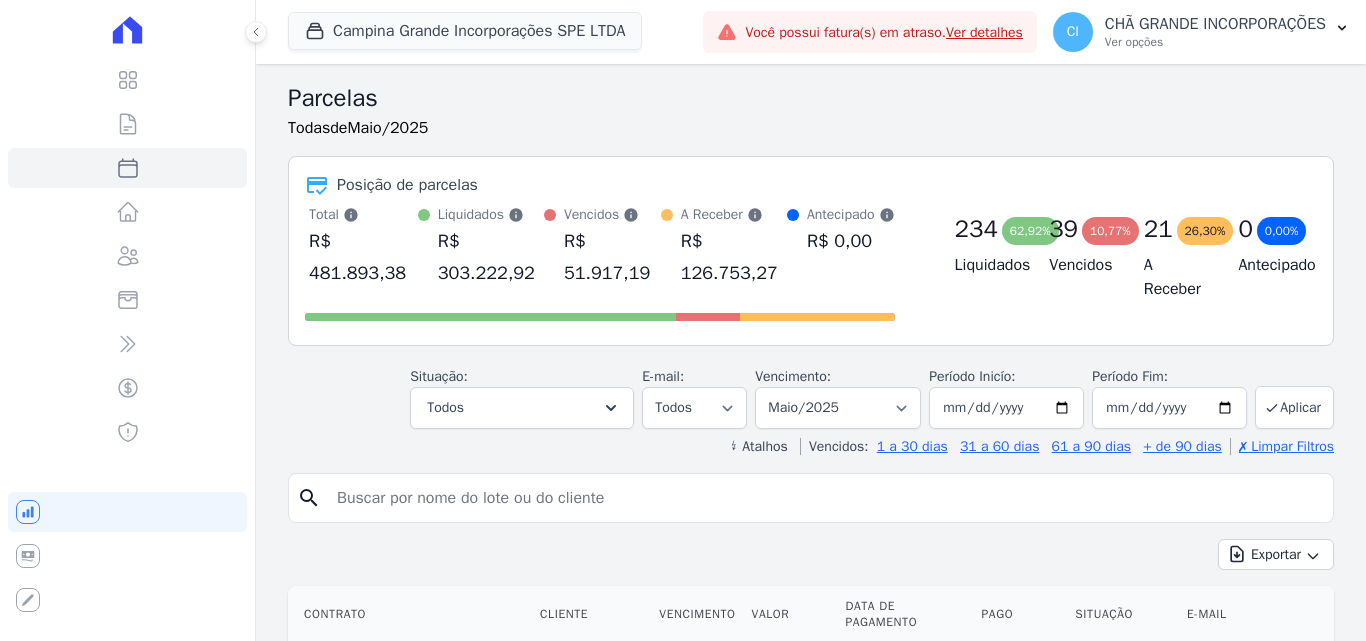 select 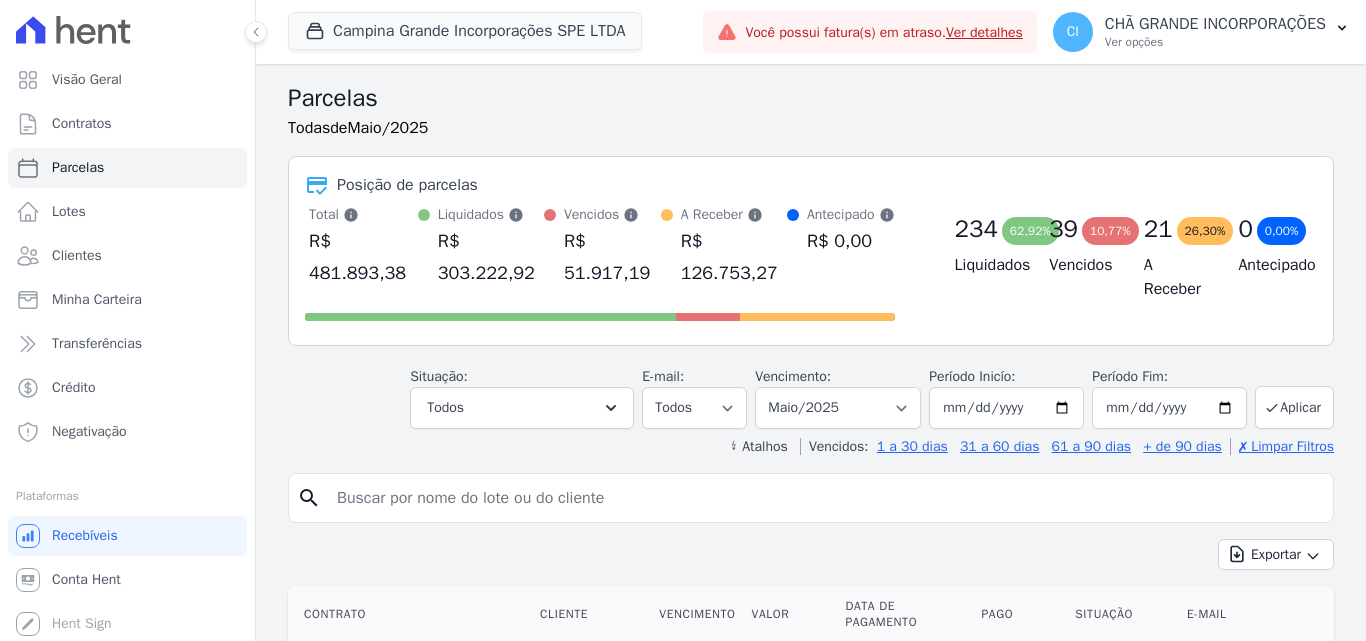click at bounding box center [825, 498] 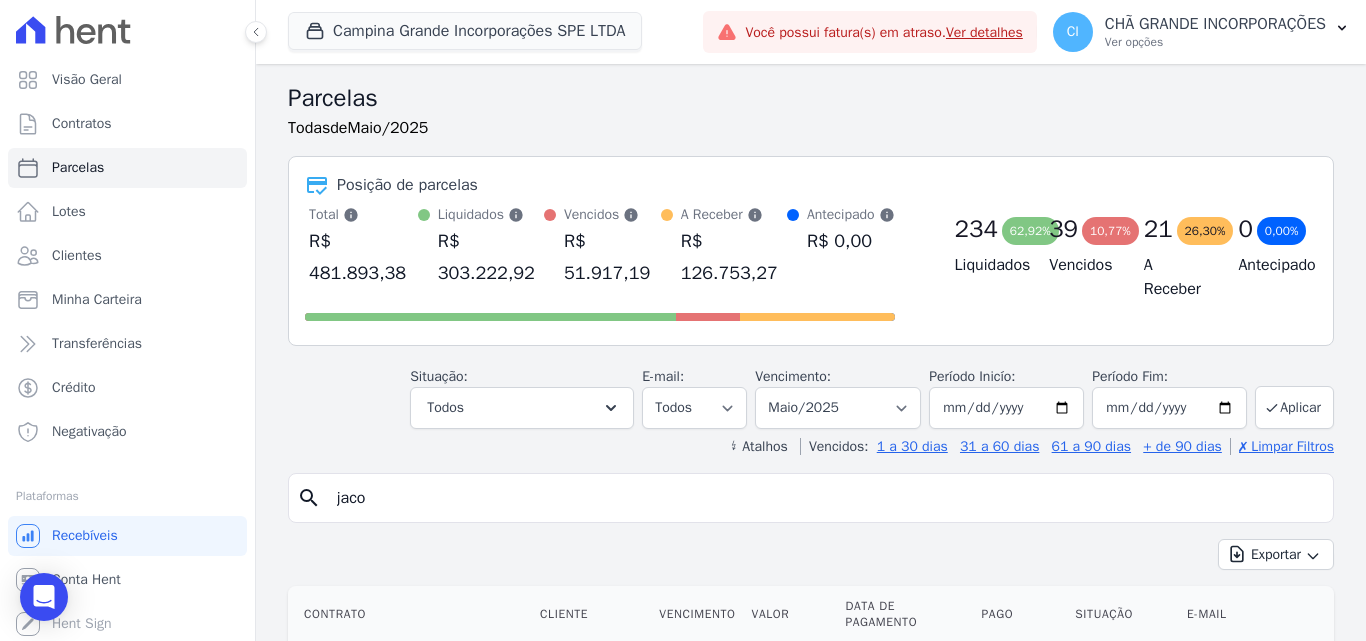 type on "jaco" 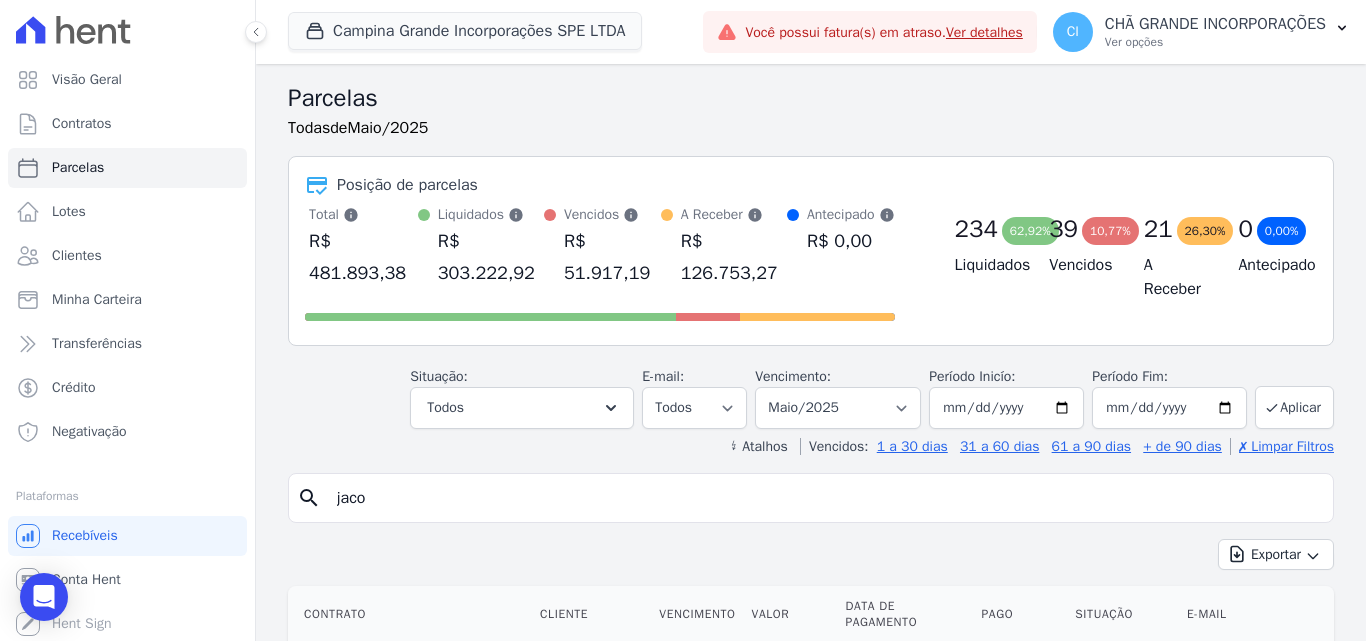 select 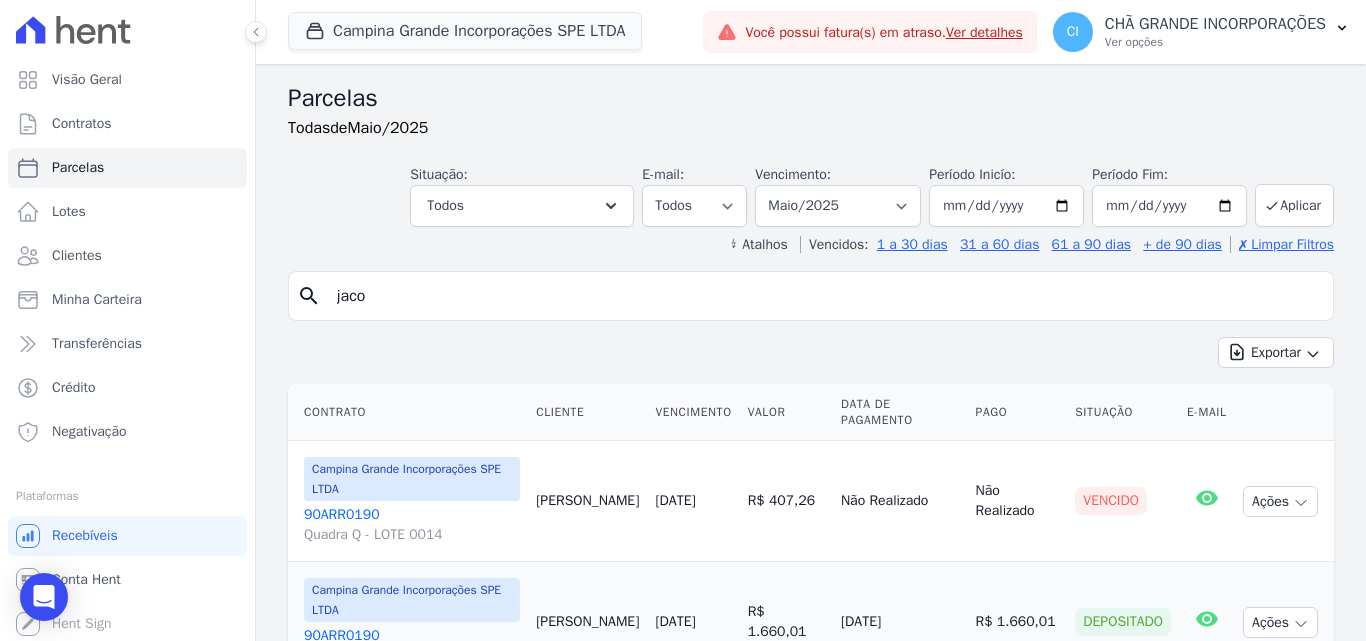 click on "90ARR0190
Quadra Q - LOTE 0014" at bounding box center [412, 525] 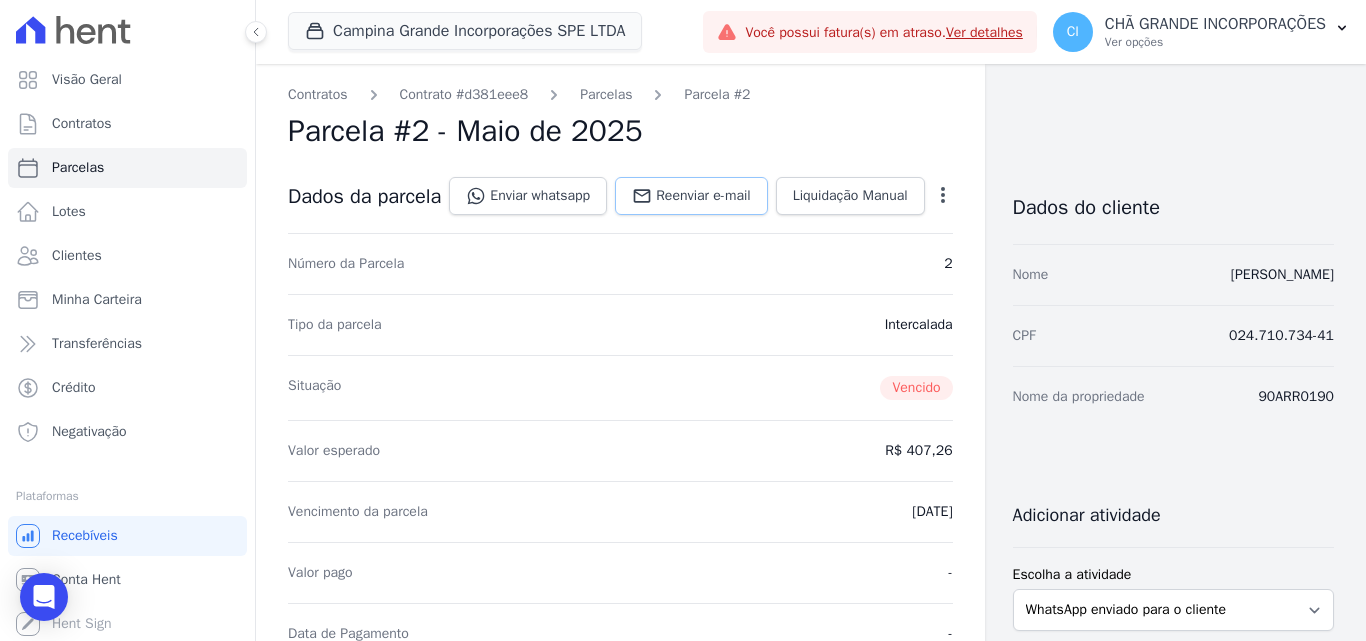 click on "Reenviar e-mail" at bounding box center [703, 196] 